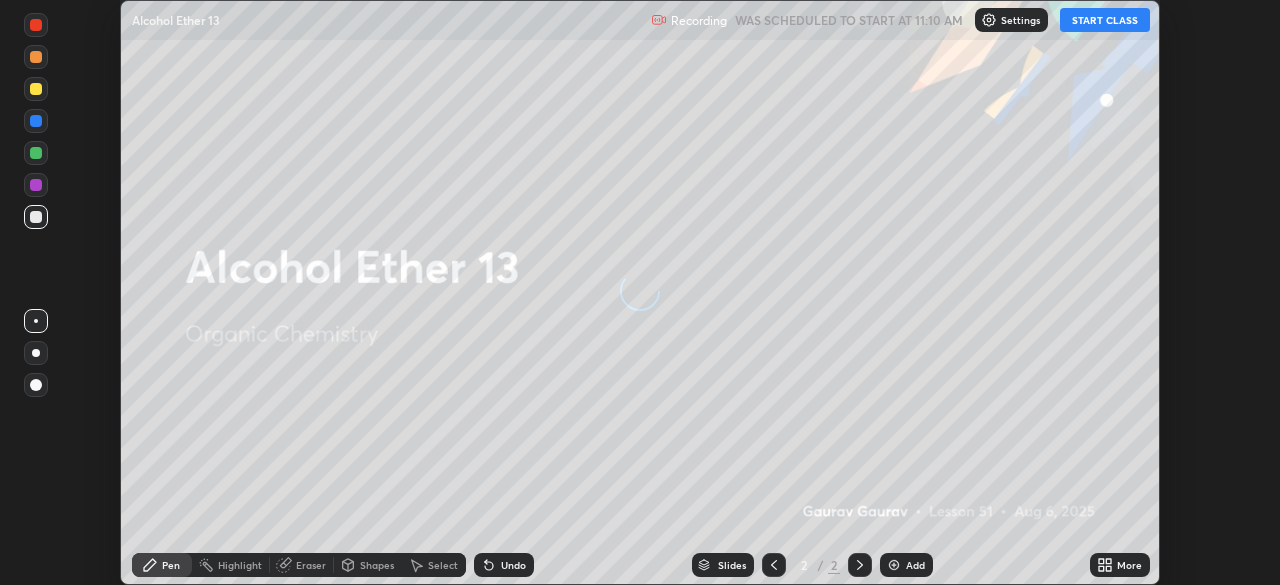 scroll, scrollTop: 0, scrollLeft: 0, axis: both 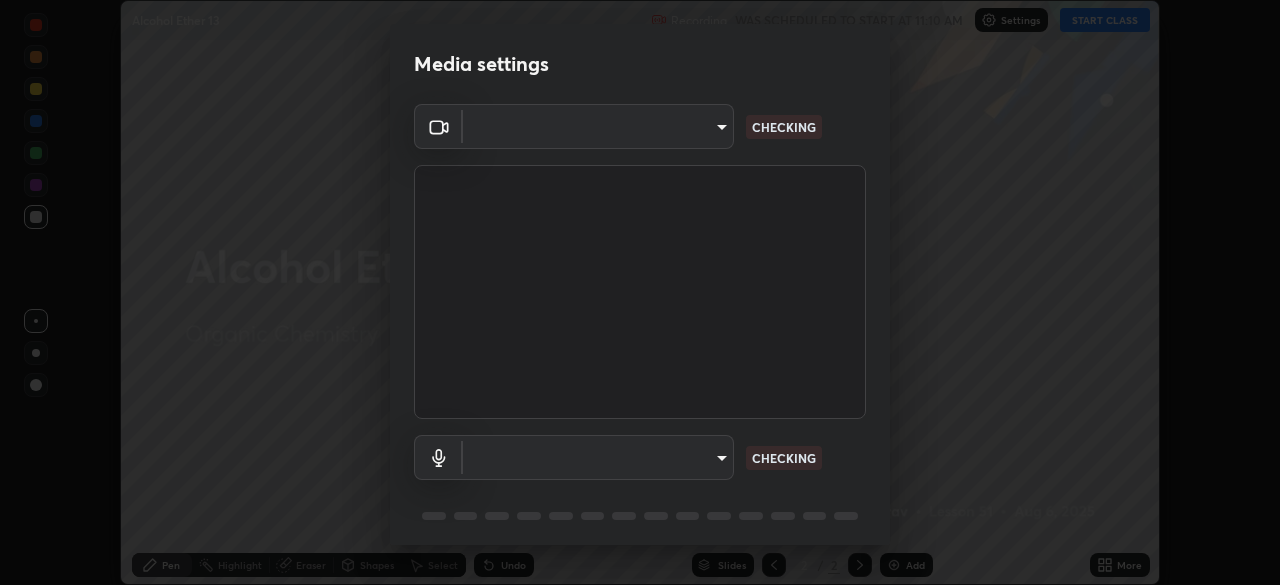 click on "Erase all Alcohol Ether 13 Recording WAS SCHEDULED TO START AT  11:10 AM Settings START CLASS Setting up your live class Alcohol Ether 13 • L51 of Organic Chemistry [FIRST] [LAST] Pen Highlight Eraser Shapes Select Undo Slides 2 / 2 Add More No doubts shared Encourage your learners to ask a doubt for better clarity Report an issue Reason for reporting Buffering Chat not working Audio - Video sync issue Educator video quality low ​ Attach an image Report Media settings ​ CHECKING ​ CHECKING 1 / 5 Next" at bounding box center (640, 292) 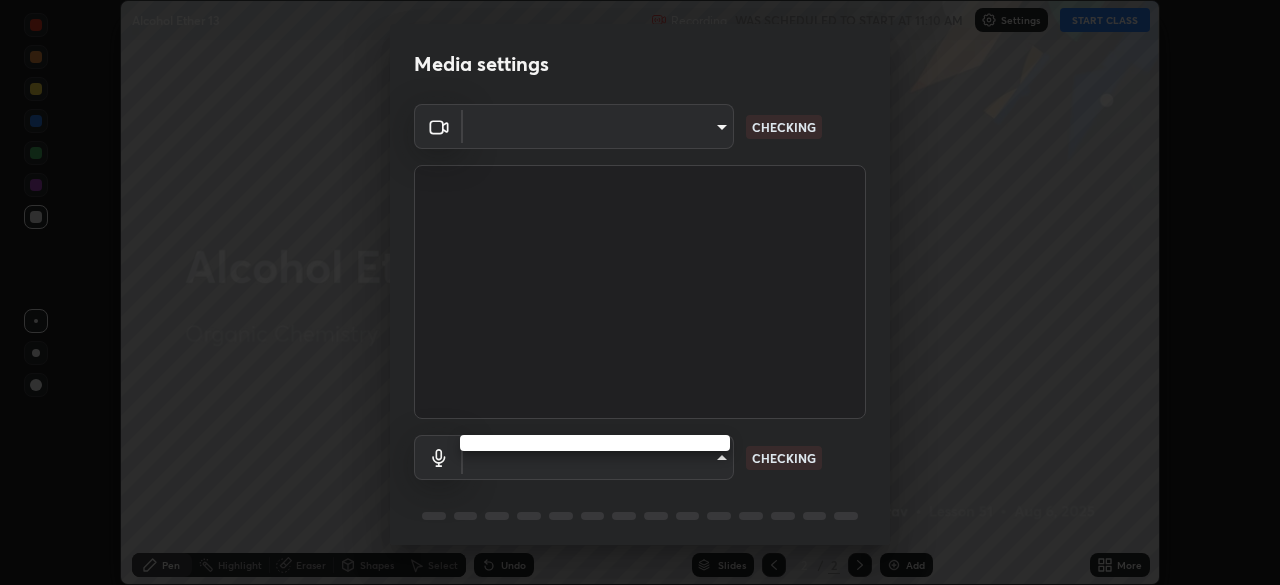 type on "85d16ec95aa84cac57c58139e5cfc4bfb0706547449b22b2f8fda69051d4463f" 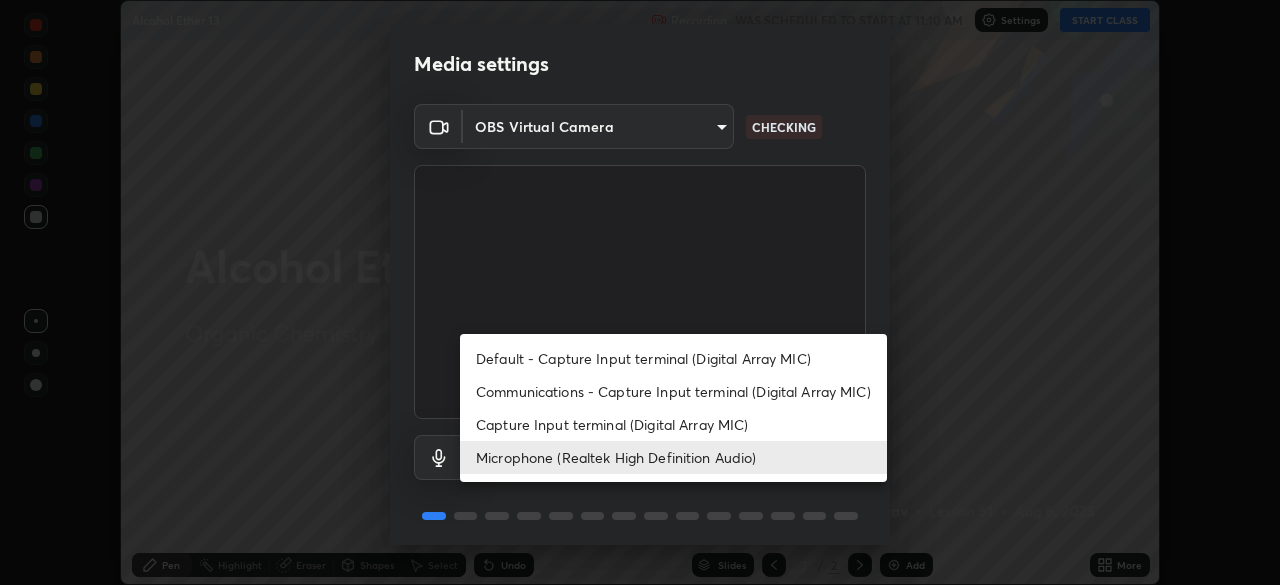 click on "Microphone (Realtek High Definition Audio)" at bounding box center [673, 457] 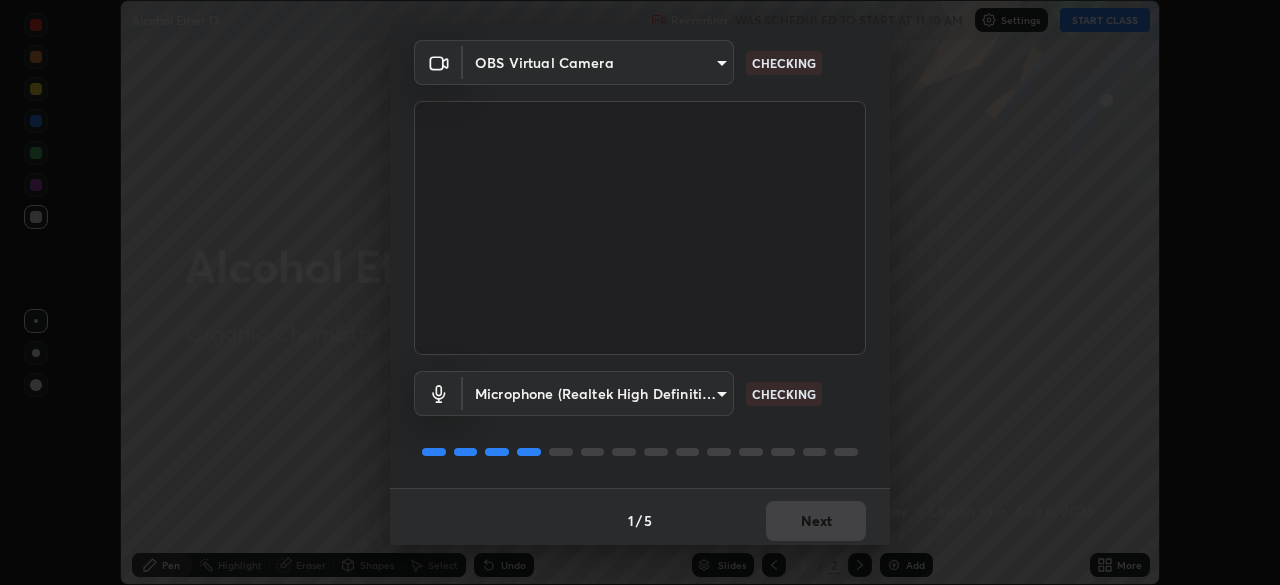 scroll, scrollTop: 71, scrollLeft: 0, axis: vertical 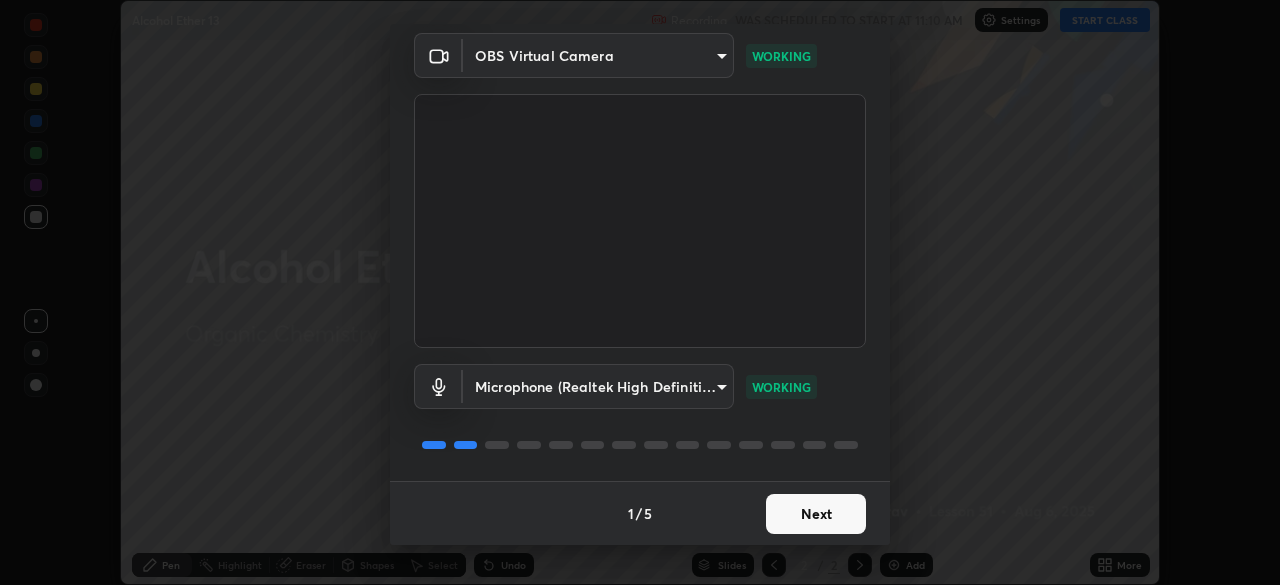 click on "Next" at bounding box center [816, 514] 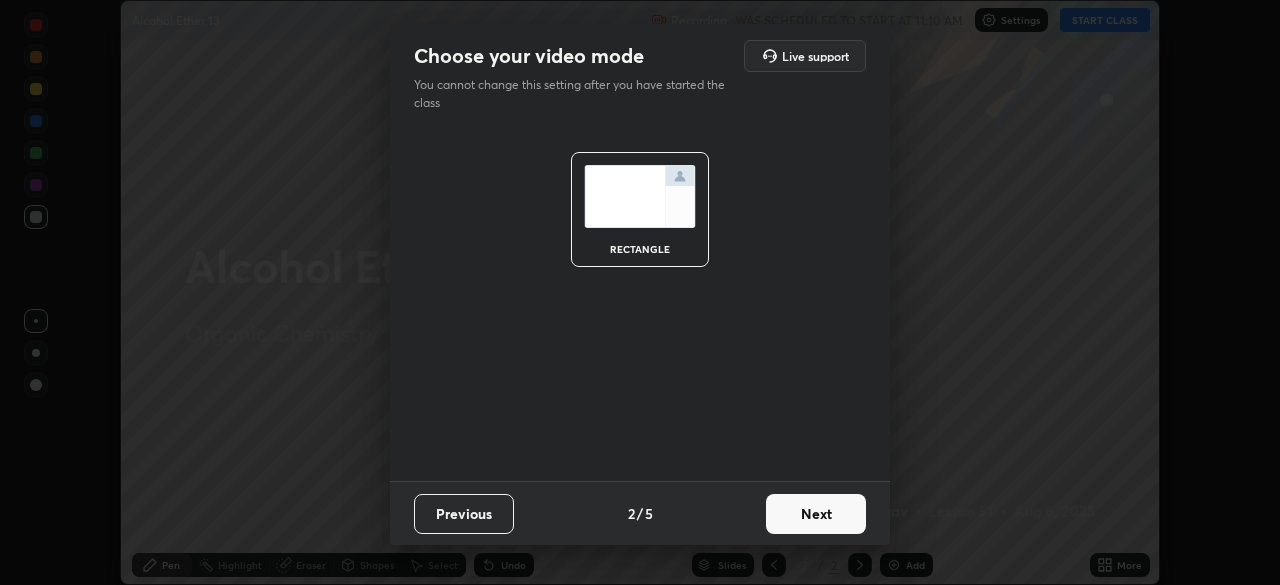 scroll, scrollTop: 0, scrollLeft: 0, axis: both 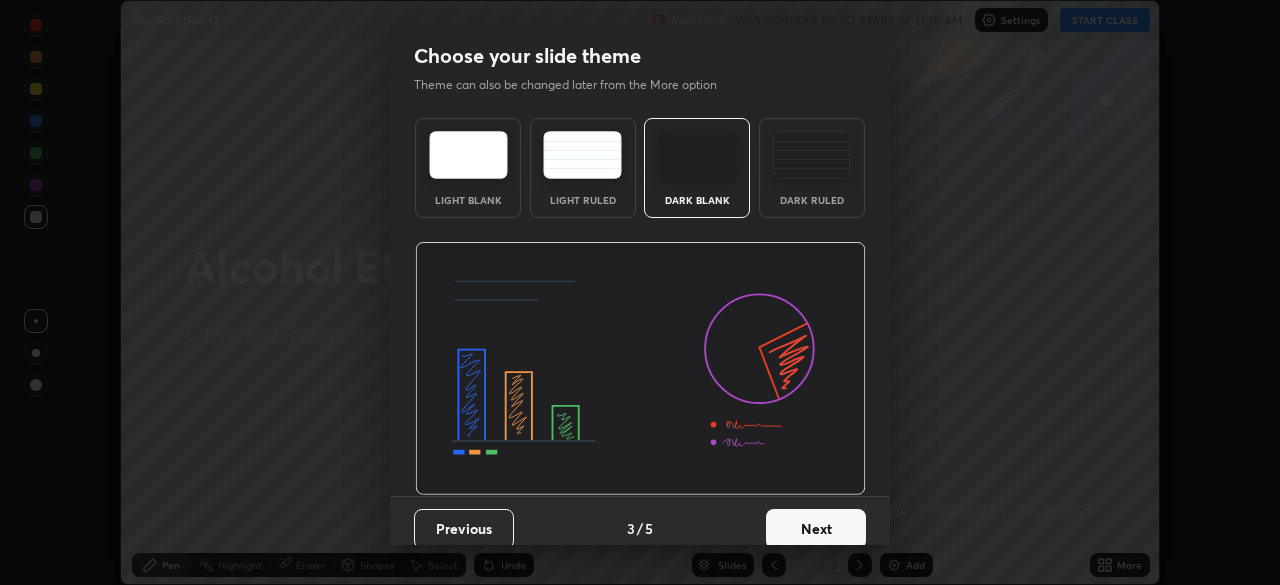 click on "Next" at bounding box center (816, 529) 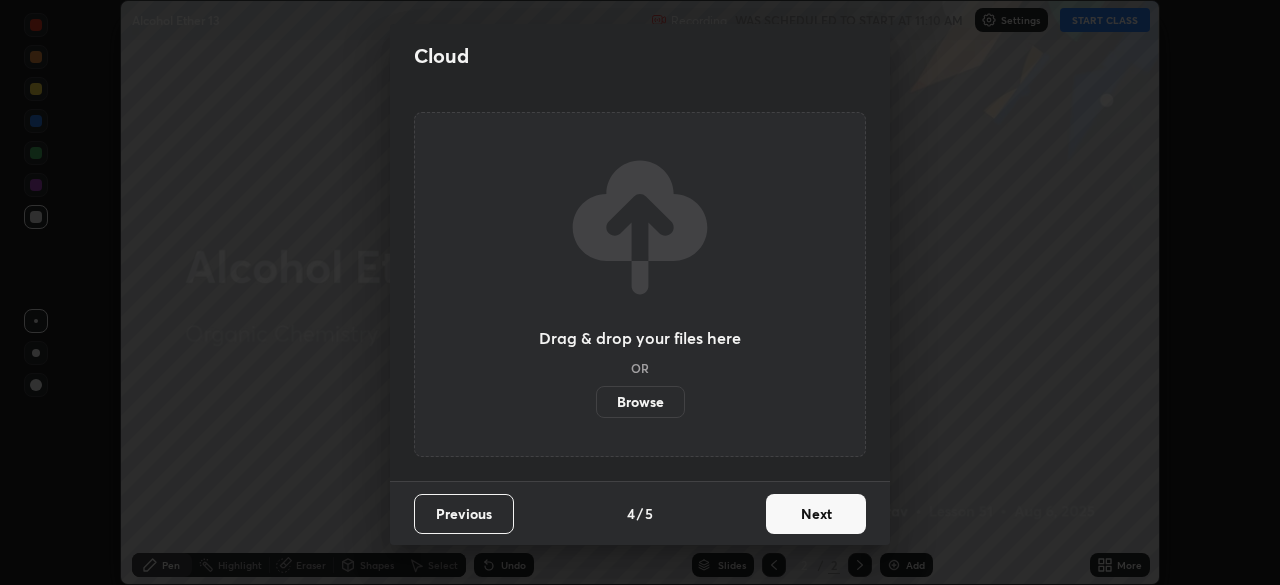 click on "Next" at bounding box center (816, 514) 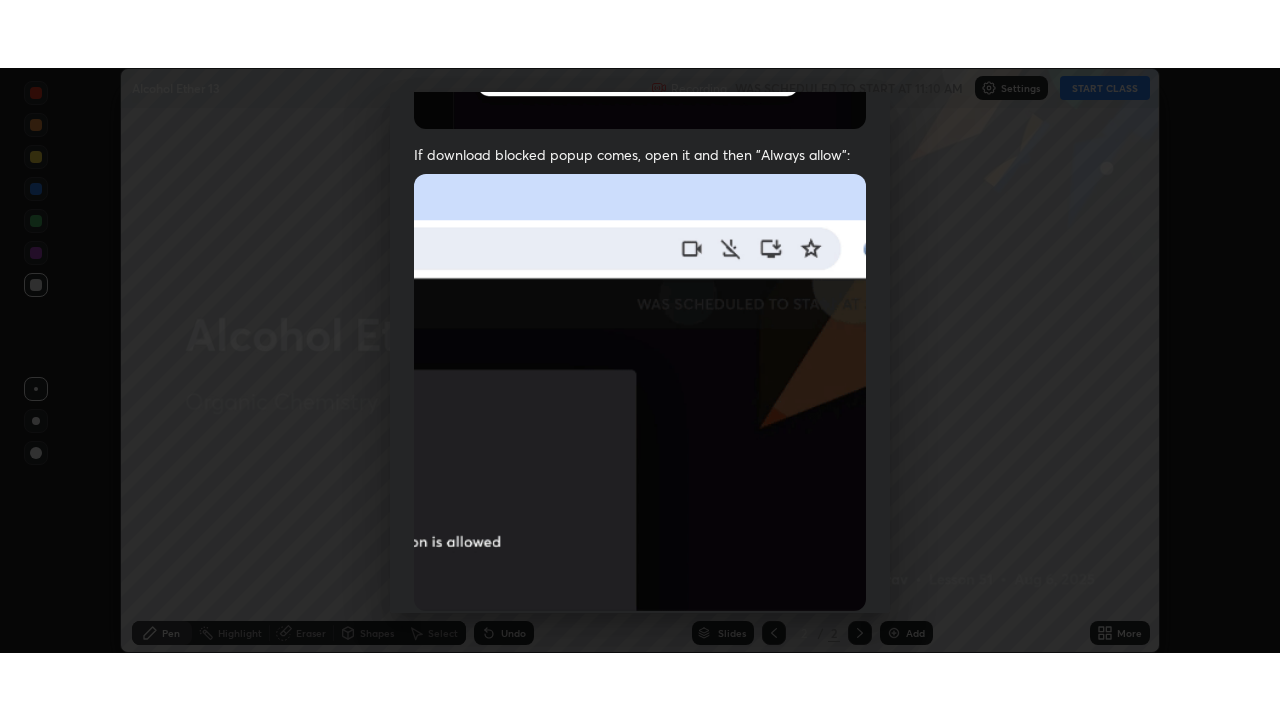 scroll, scrollTop: 479, scrollLeft: 0, axis: vertical 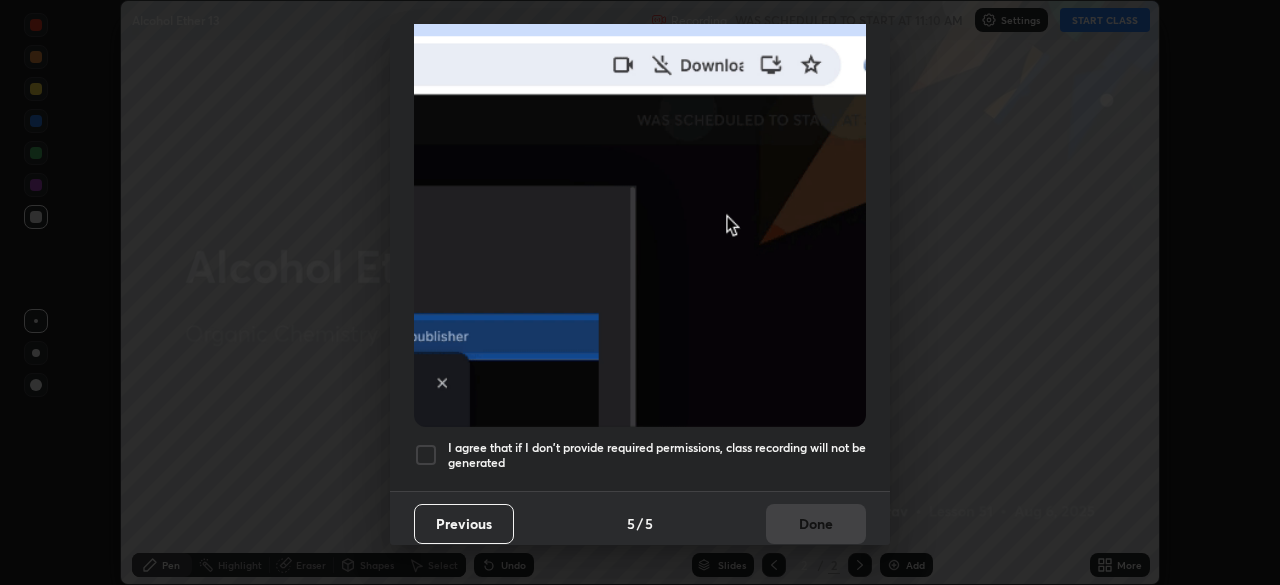 click on "I agree that if I don't provide required permissions, class recording will not be generated" at bounding box center [657, 455] 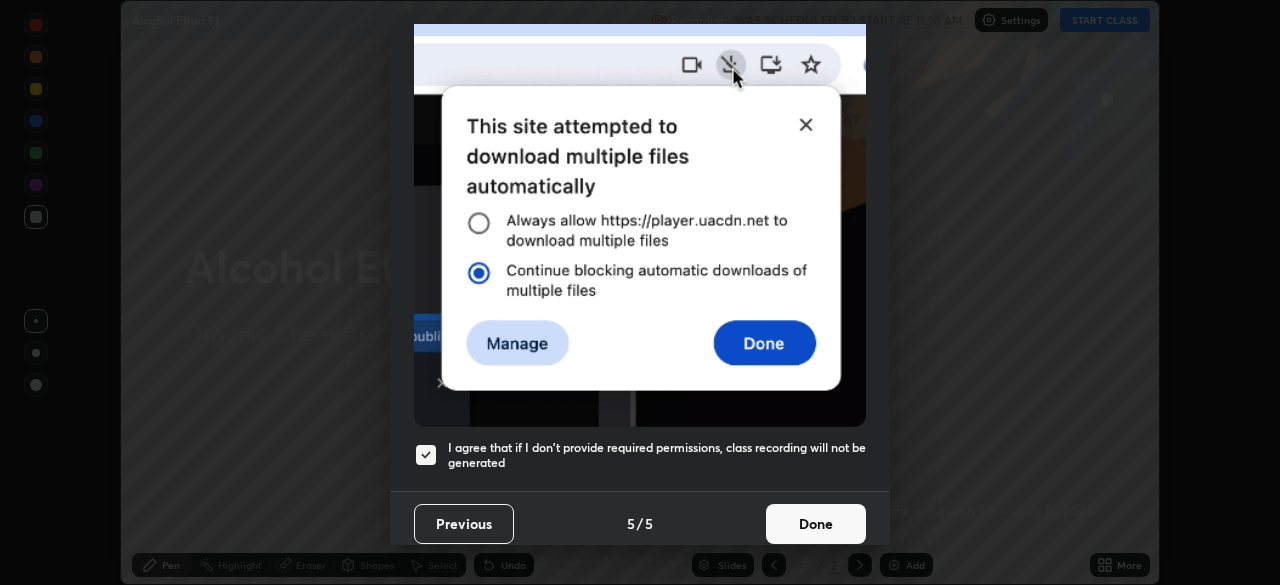 click on "Done" at bounding box center (816, 524) 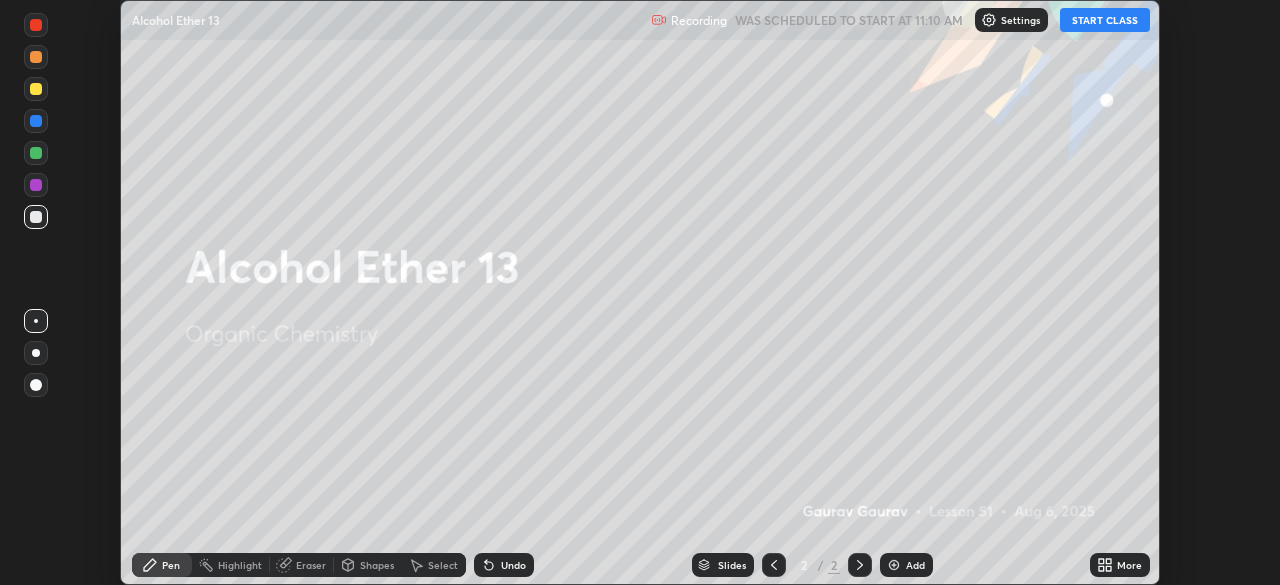 click on "START CLASS" at bounding box center [1105, 20] 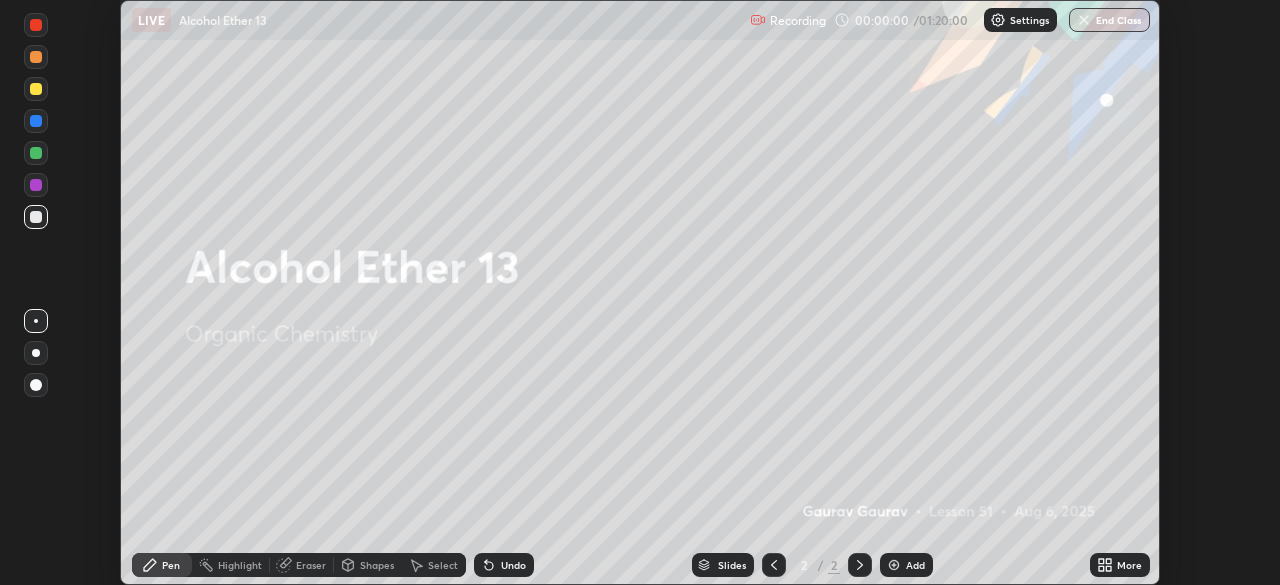 click at bounding box center [894, 565] 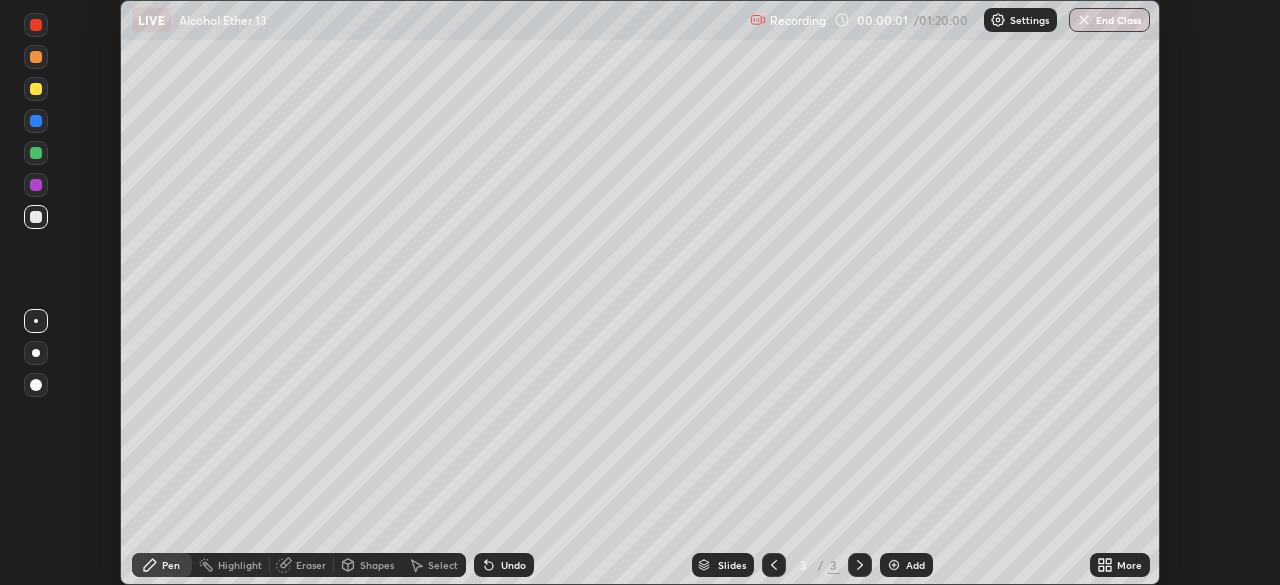 click 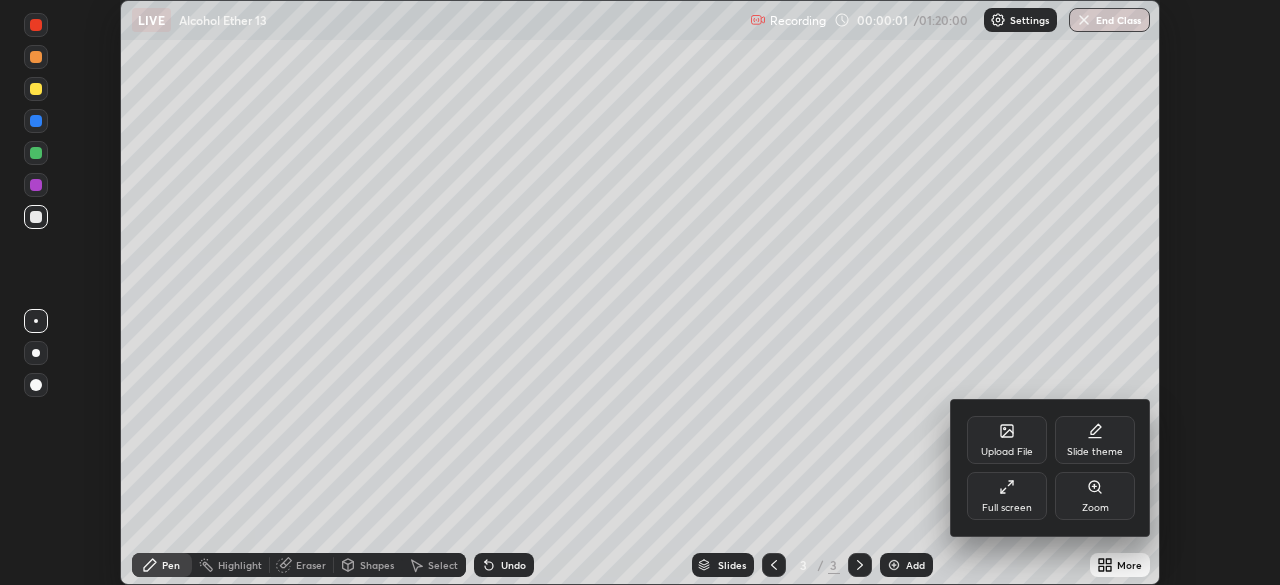 click on "Full screen" at bounding box center (1007, 508) 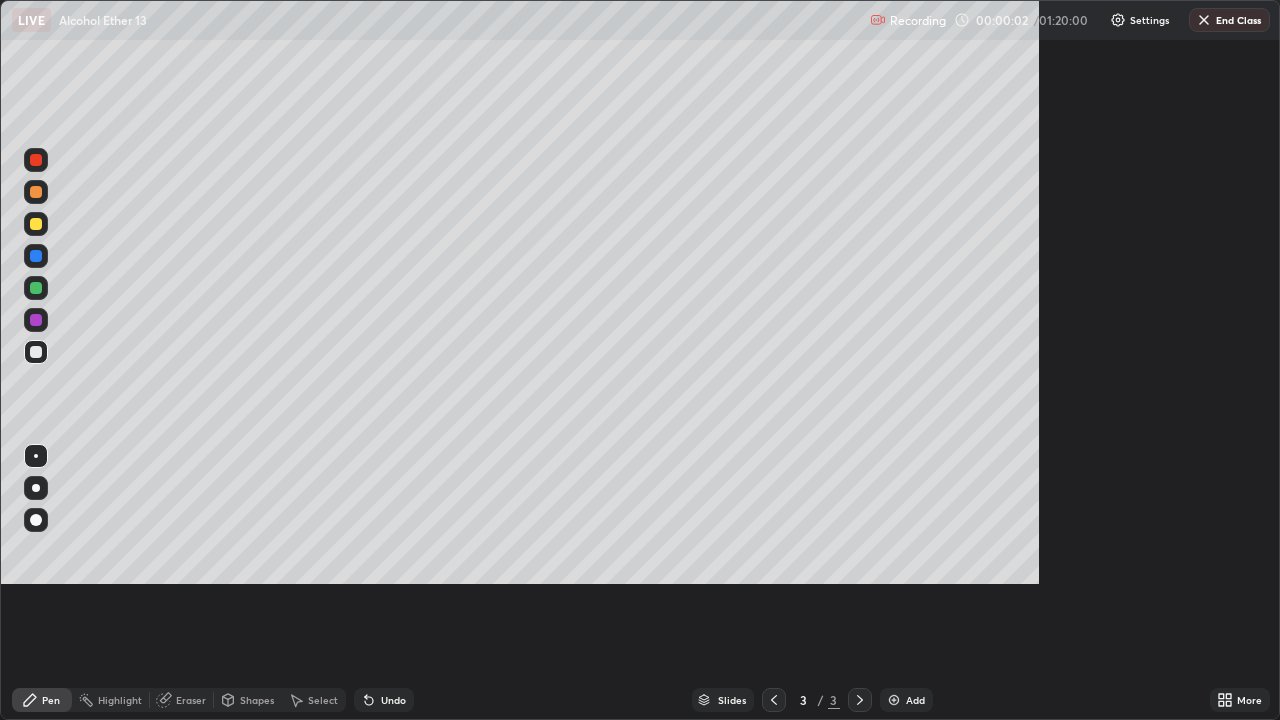 scroll, scrollTop: 99280, scrollLeft: 98720, axis: both 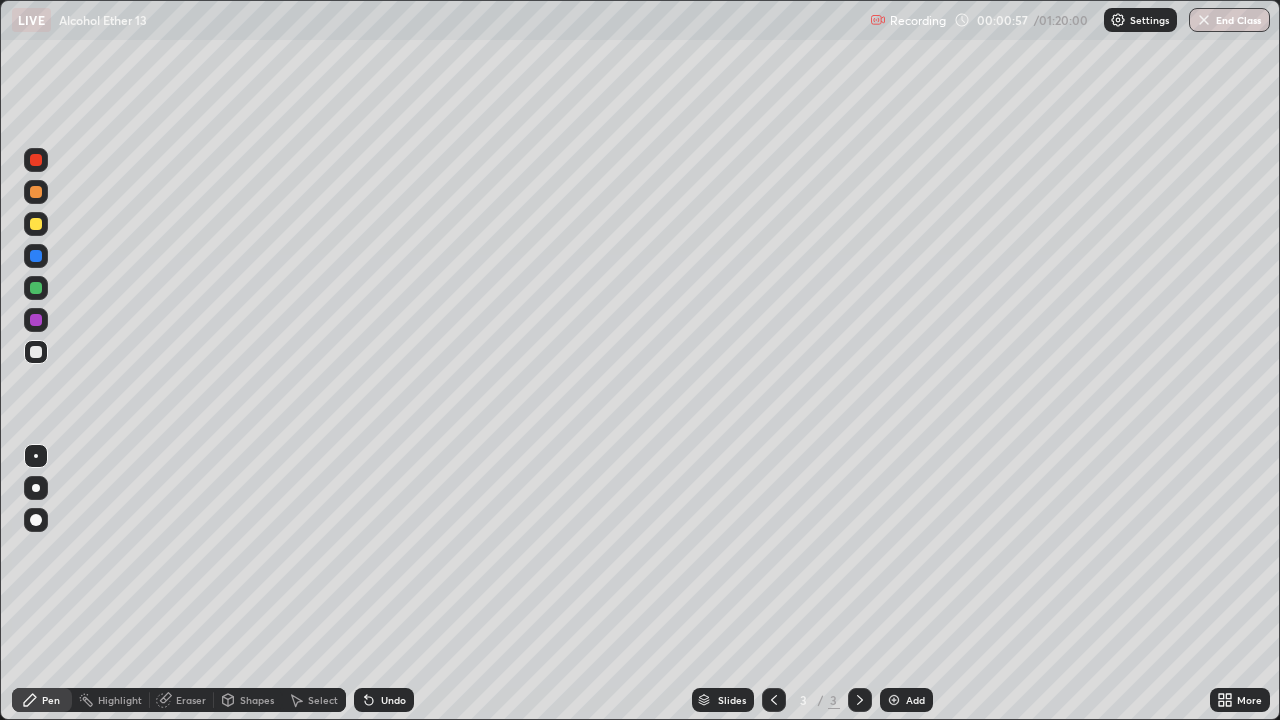 click at bounding box center [36, 224] 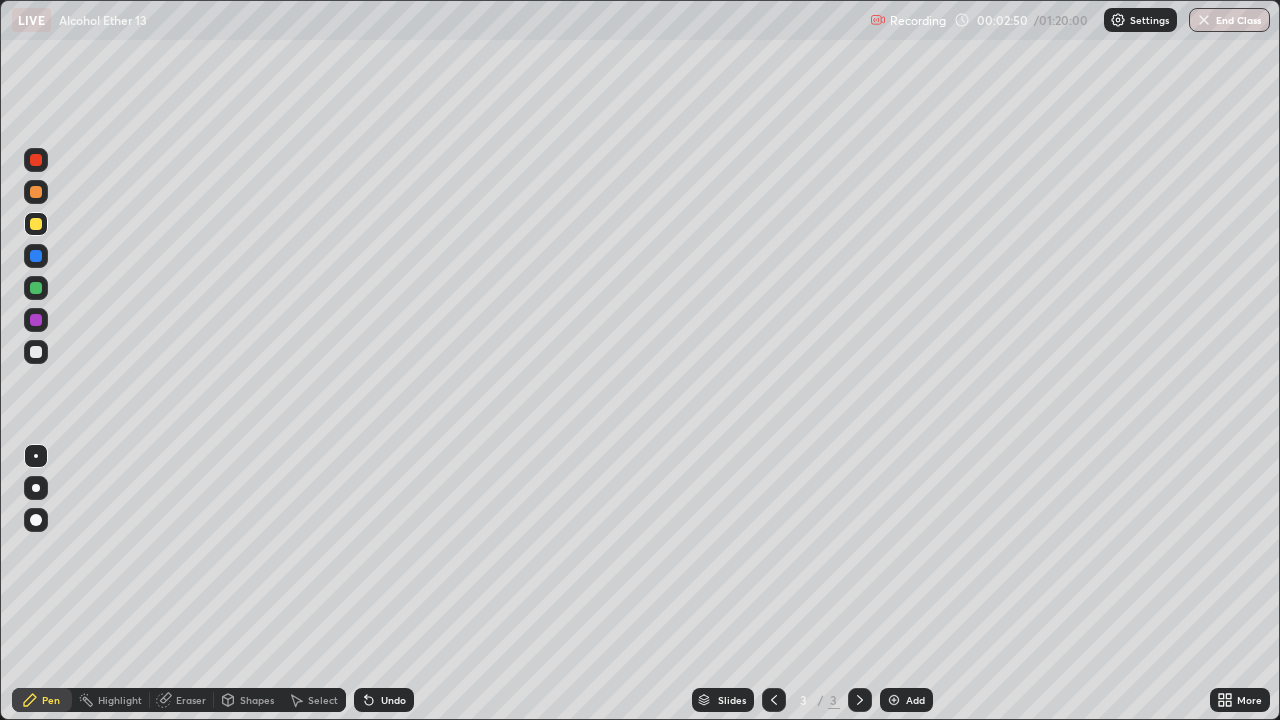 click on "Eraser" at bounding box center [191, 700] 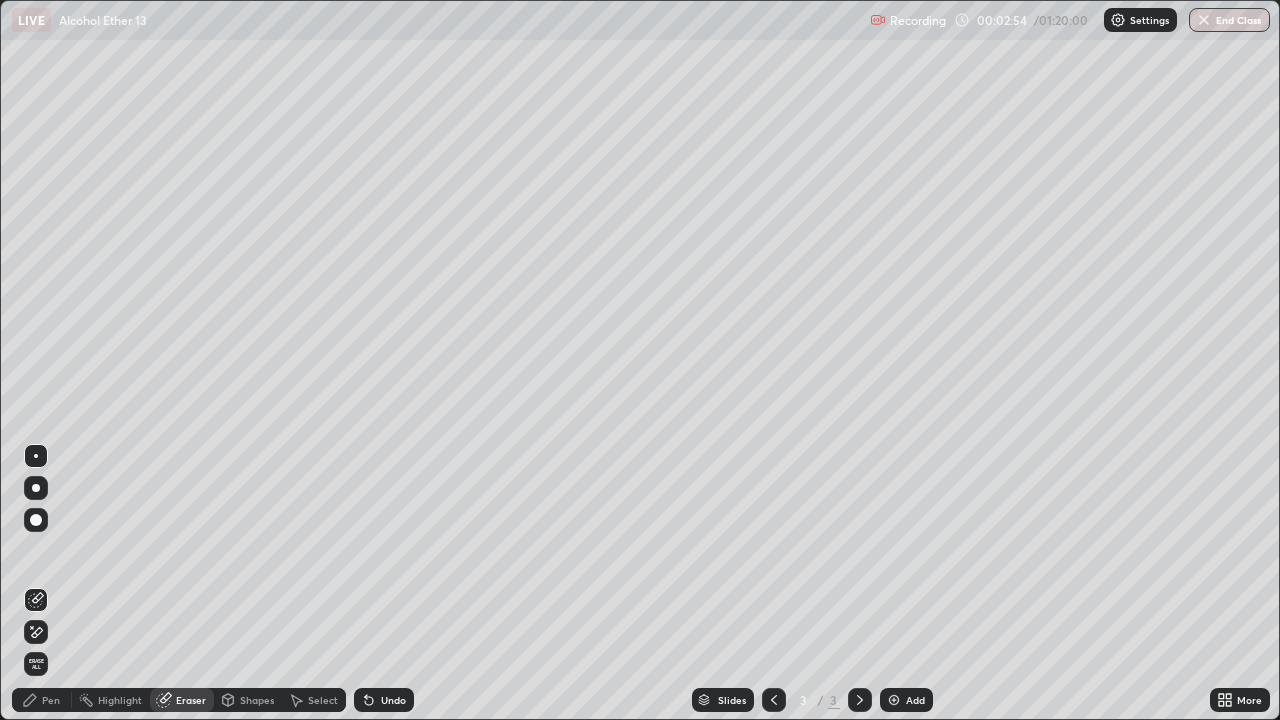 click on "Pen" at bounding box center (51, 700) 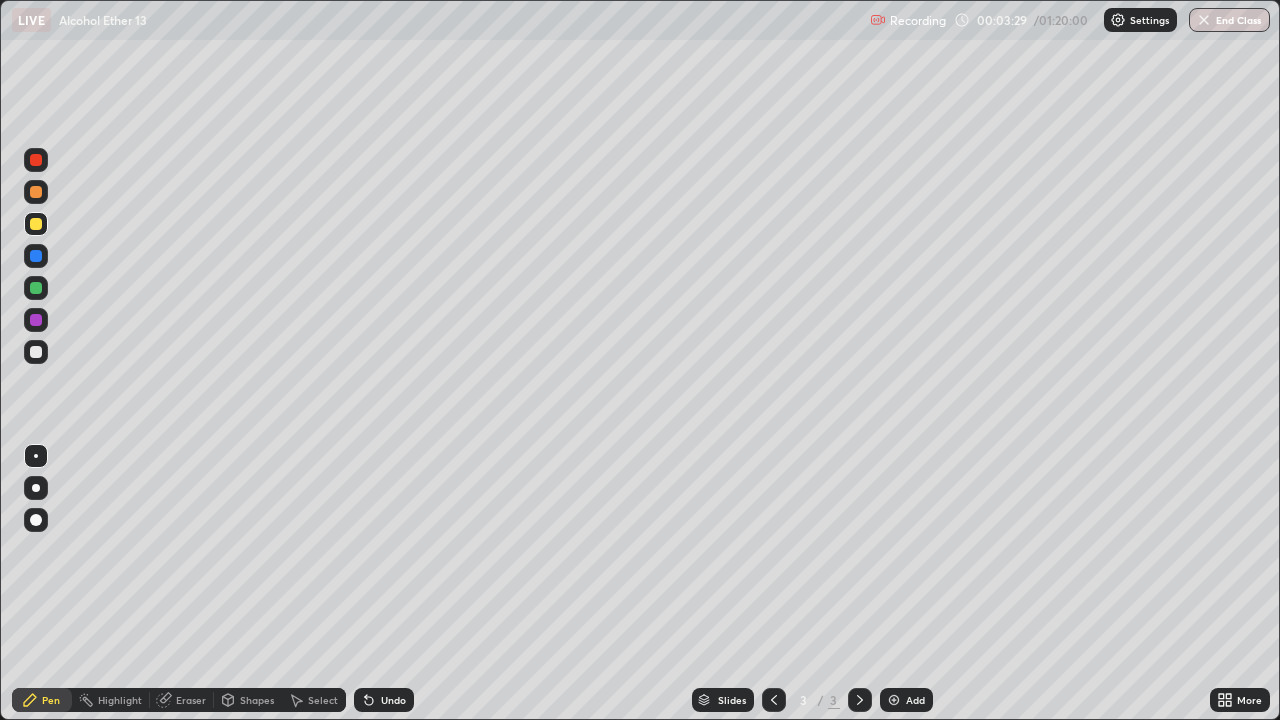 click 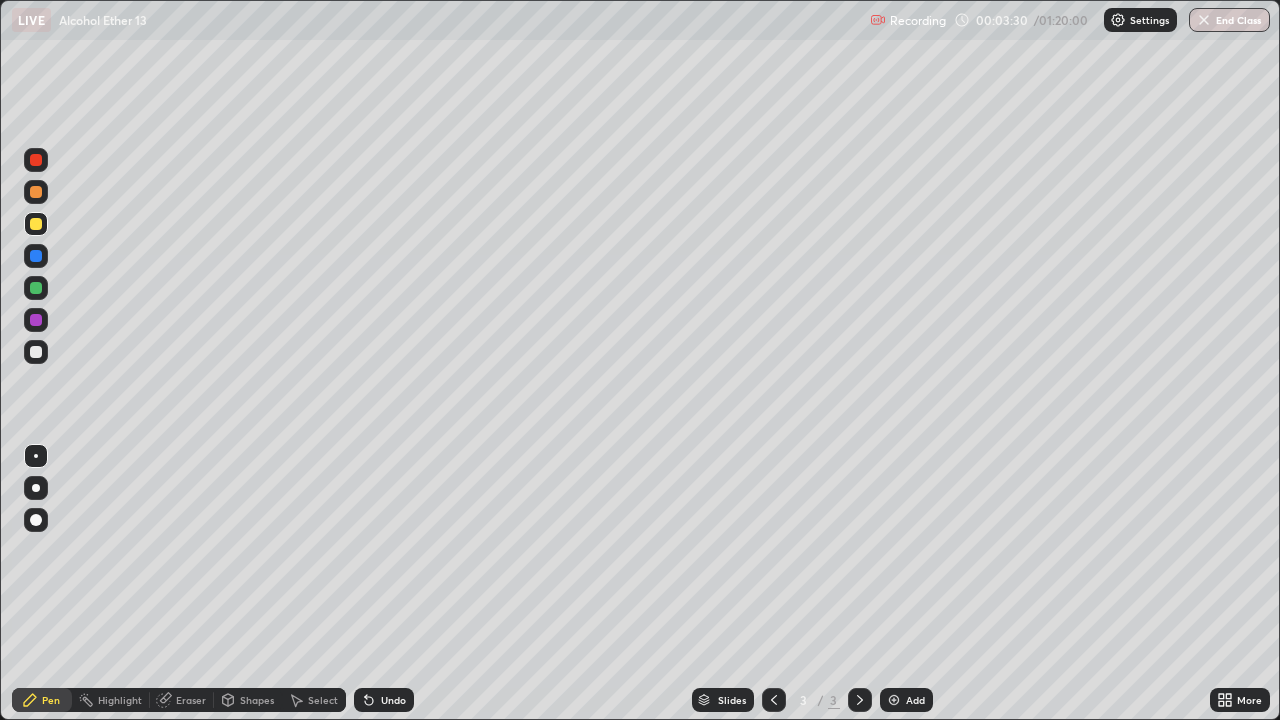 click on "Undo" at bounding box center [384, 700] 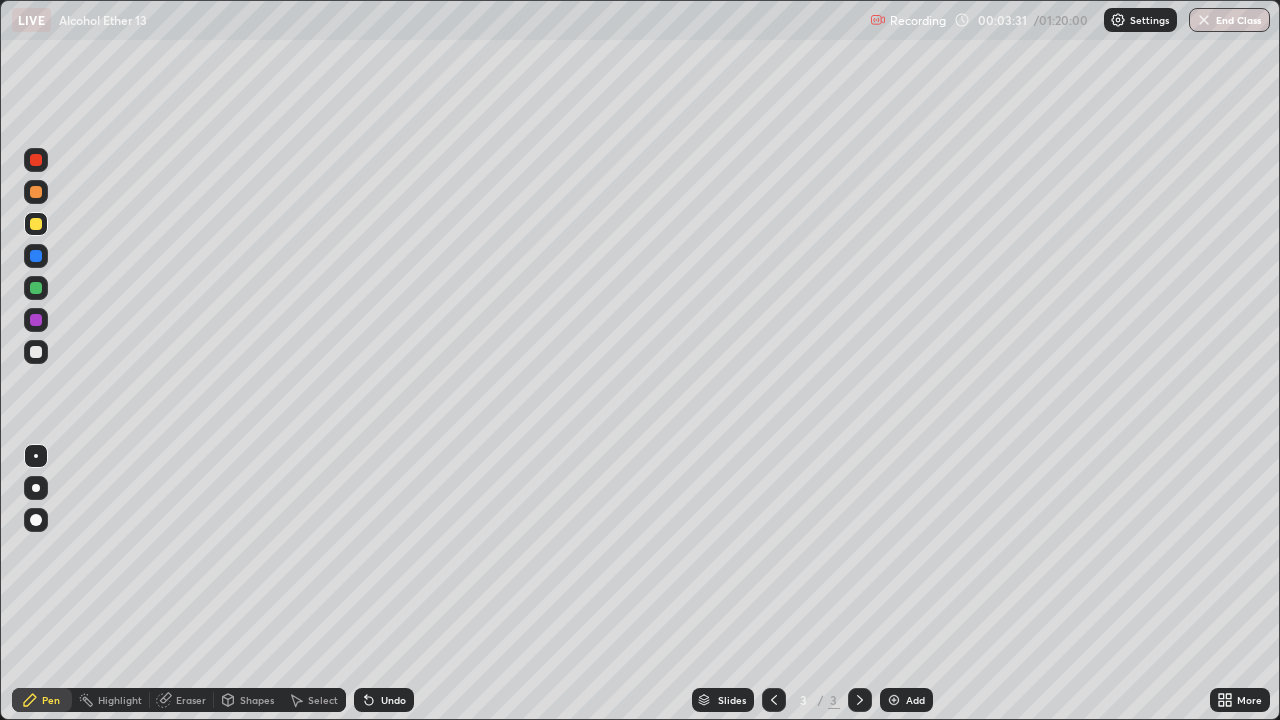 click on "Undo" at bounding box center (393, 700) 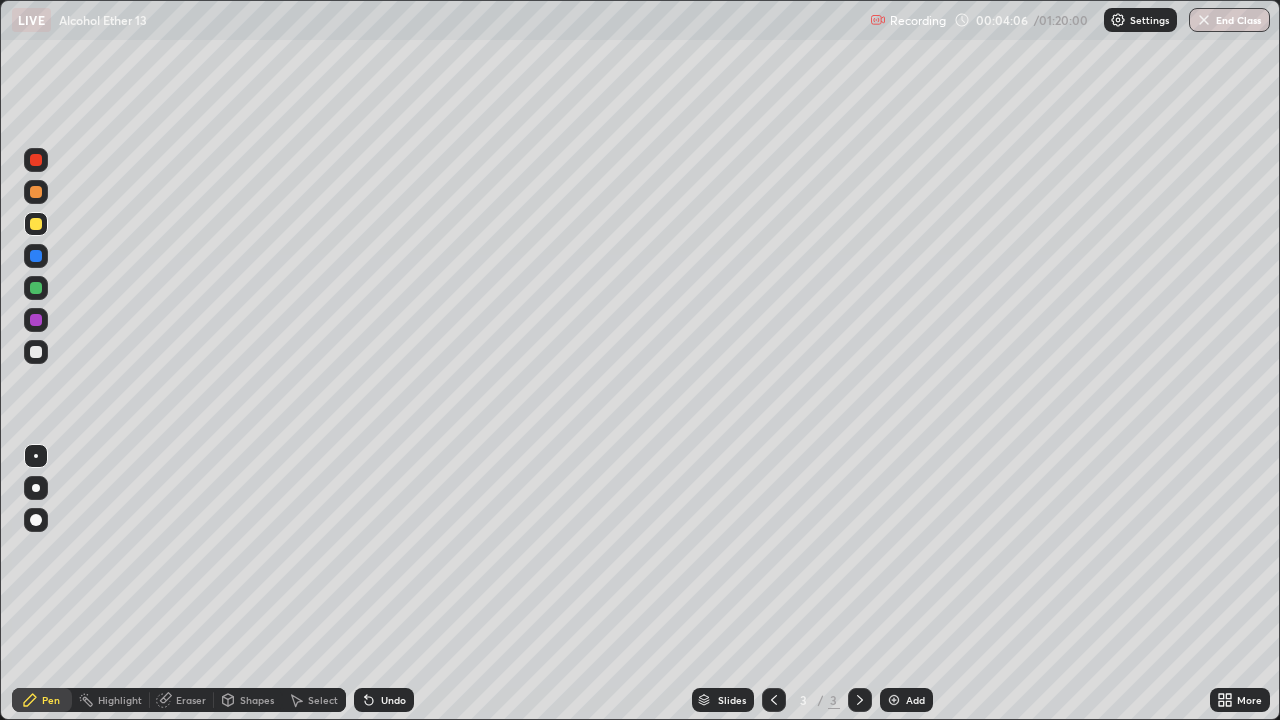 click at bounding box center [36, 352] 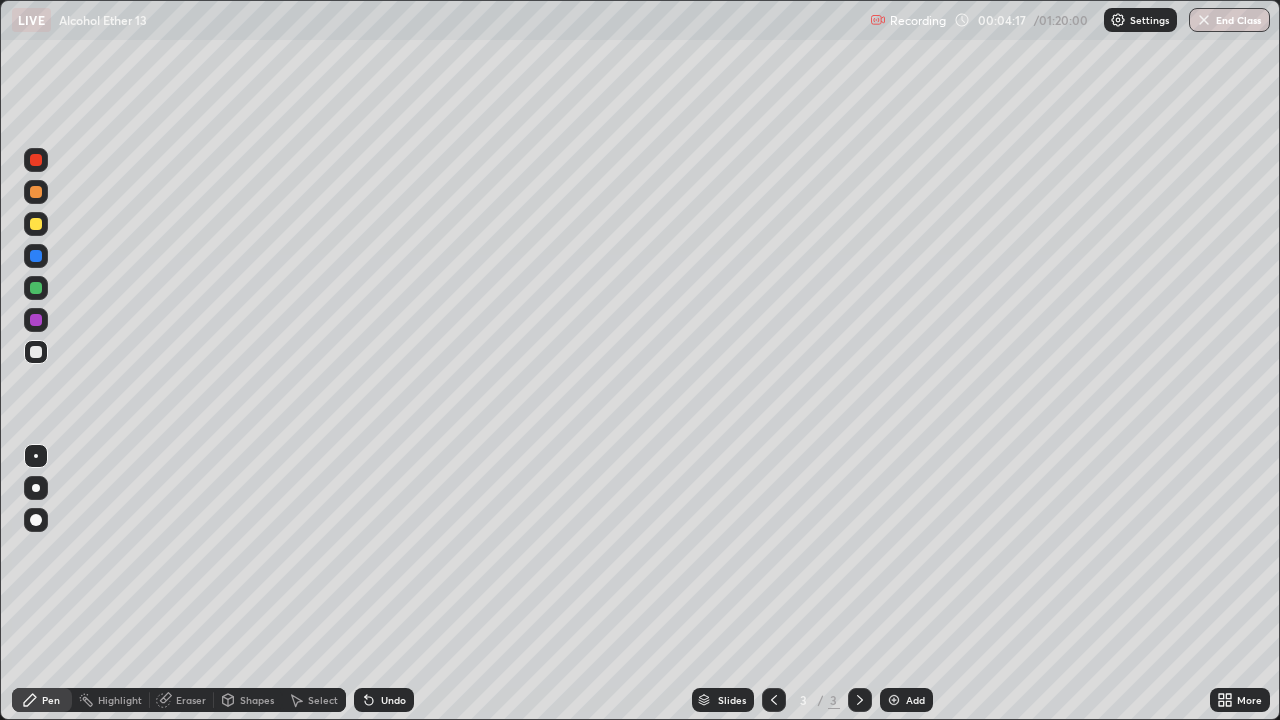 click at bounding box center [36, 224] 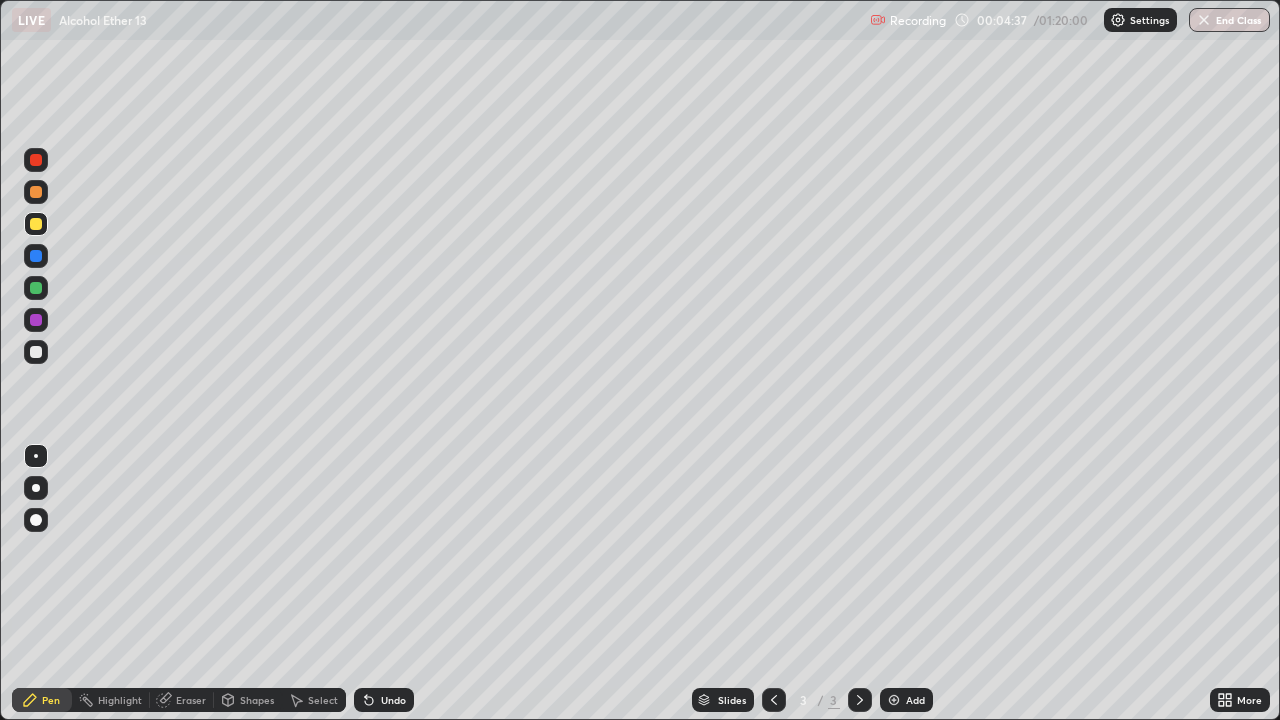 click at bounding box center [36, 352] 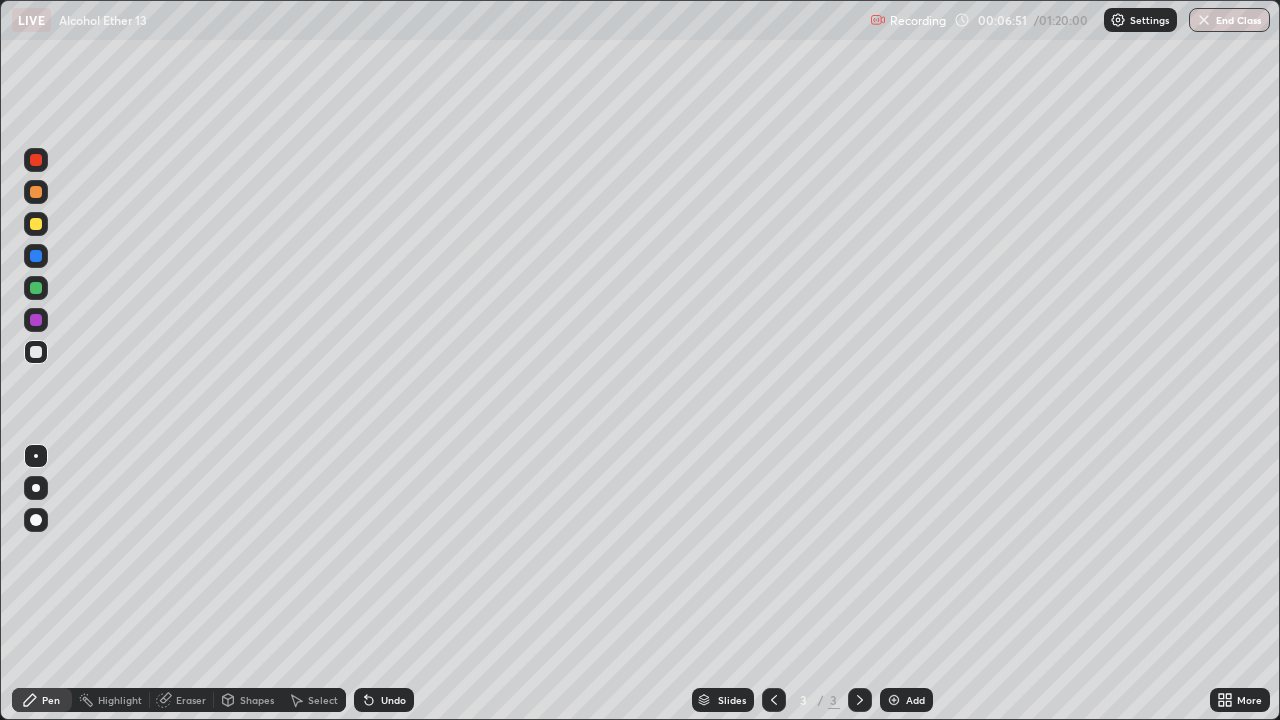 click at bounding box center [36, 224] 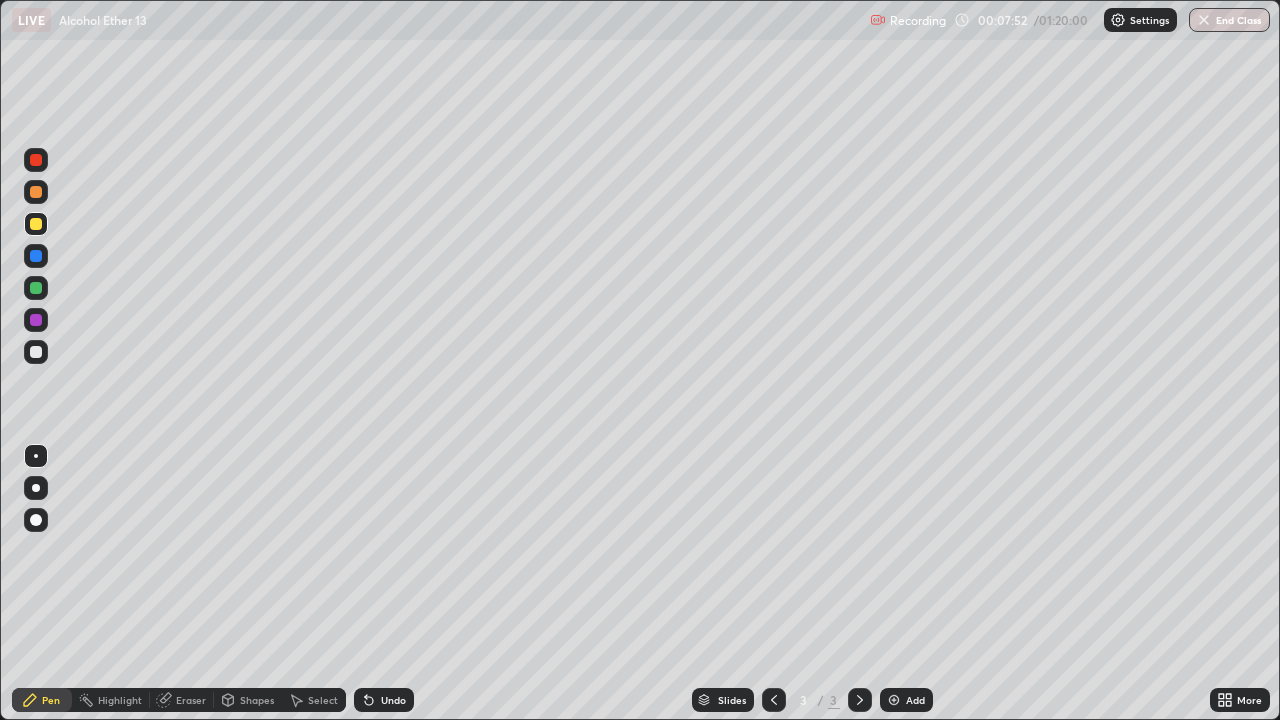 click at bounding box center (36, 352) 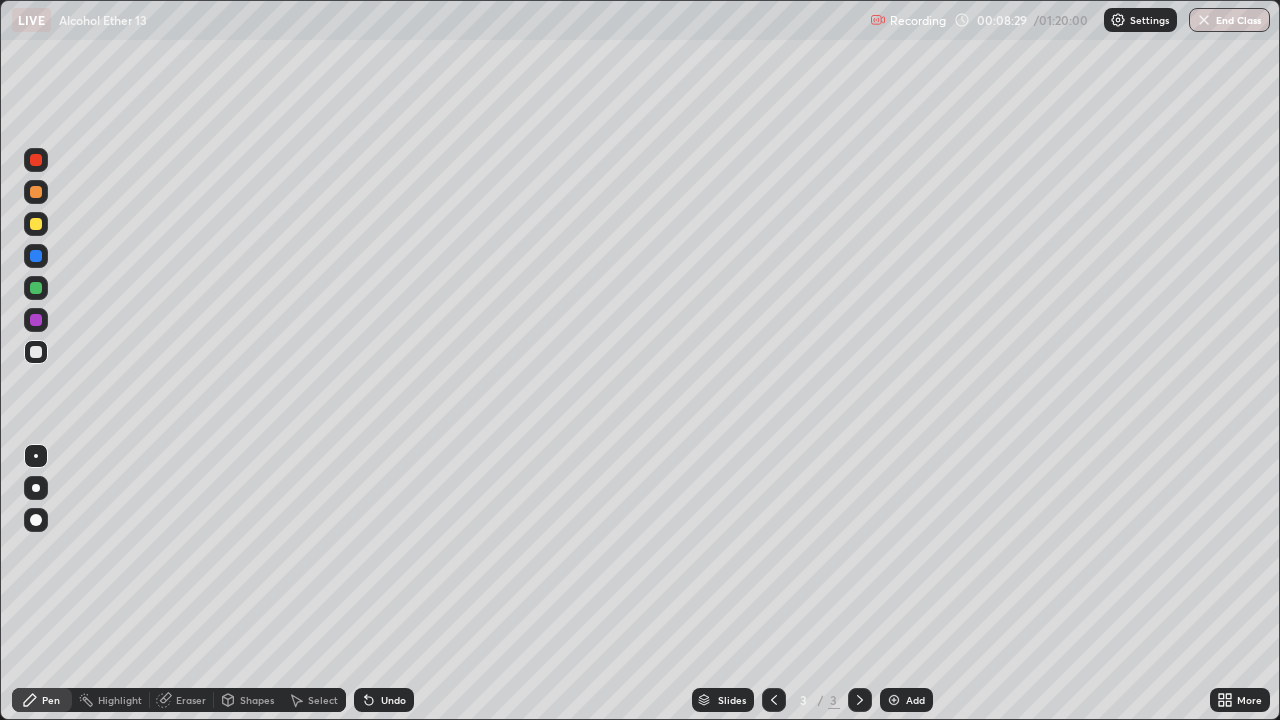 click at bounding box center [36, 224] 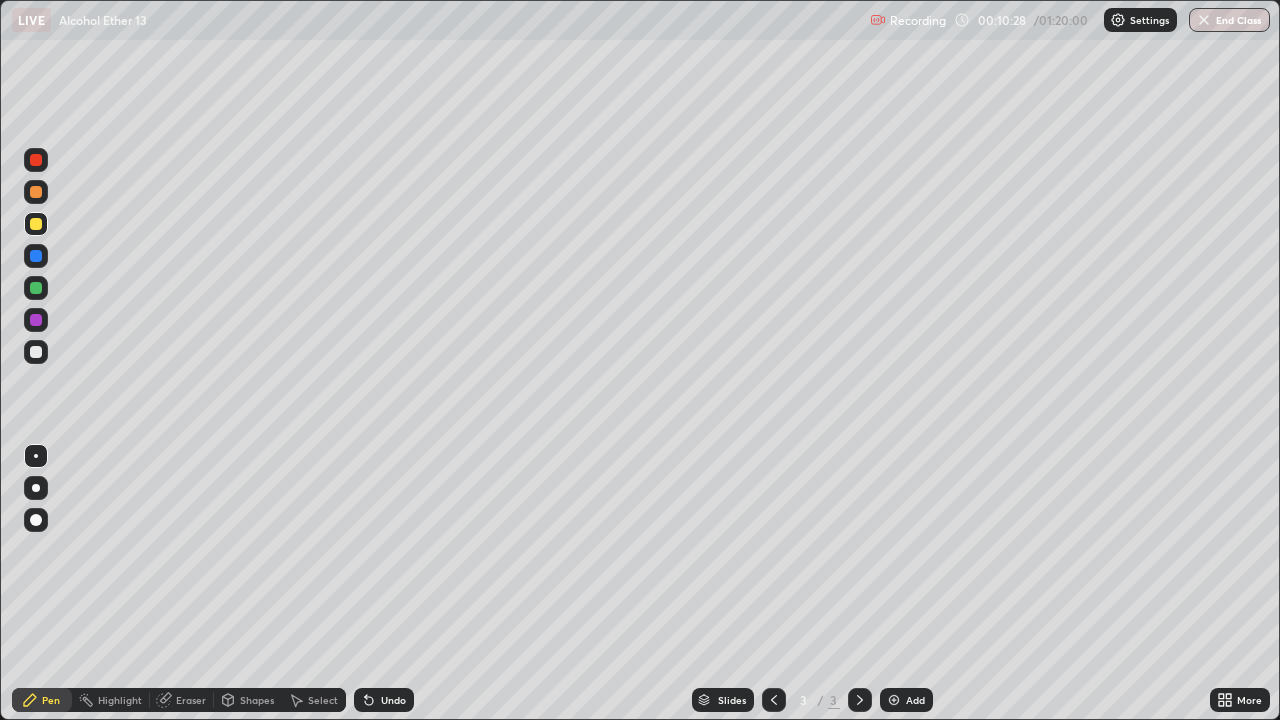 click at bounding box center [36, 352] 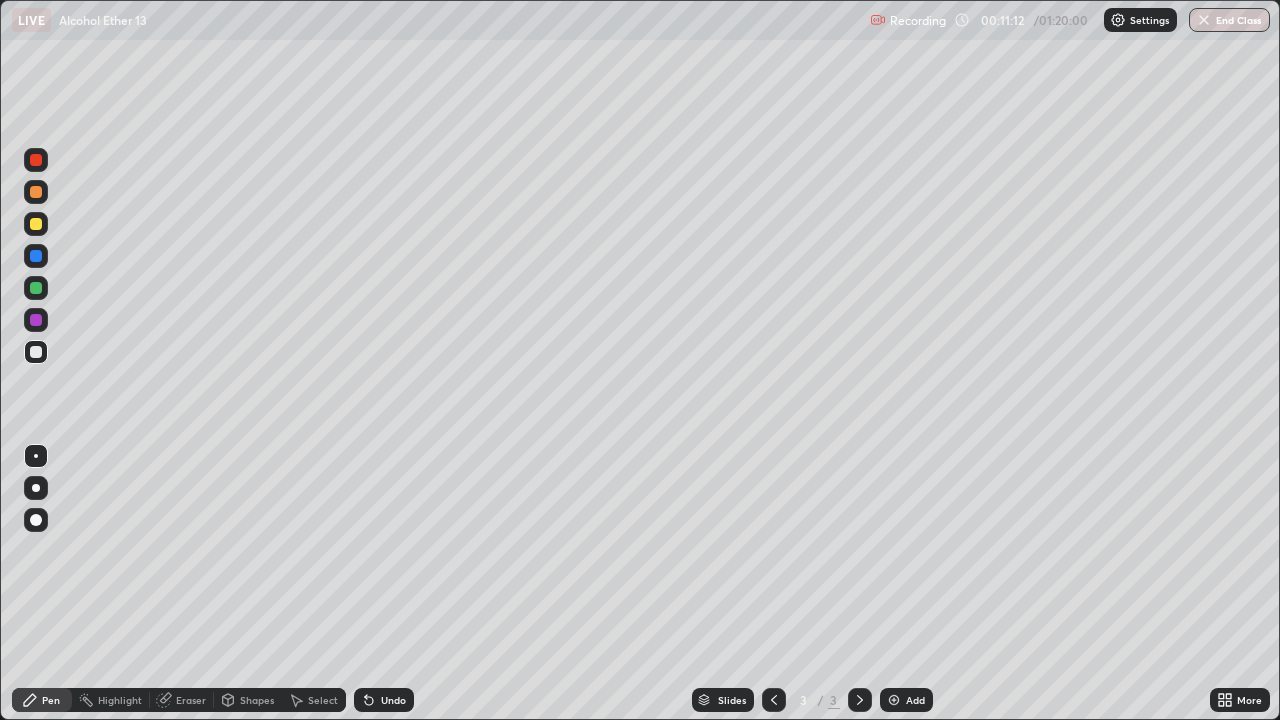click at bounding box center (894, 700) 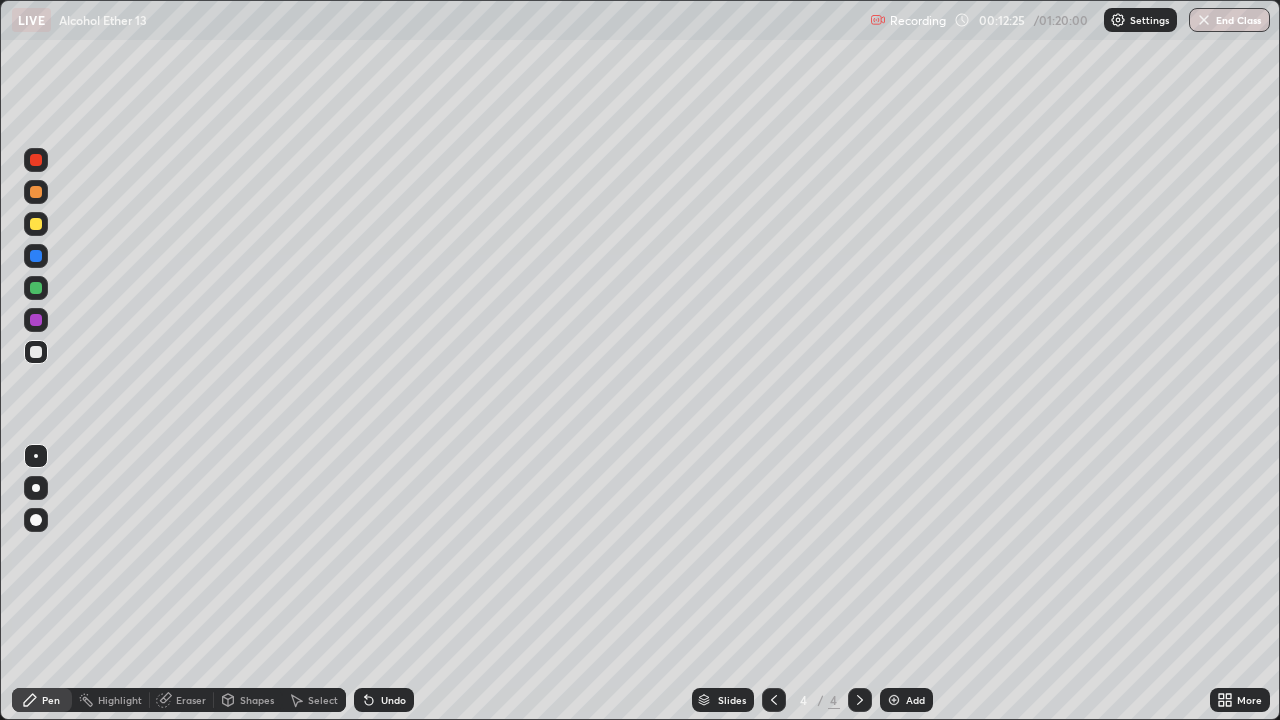 click at bounding box center (36, 224) 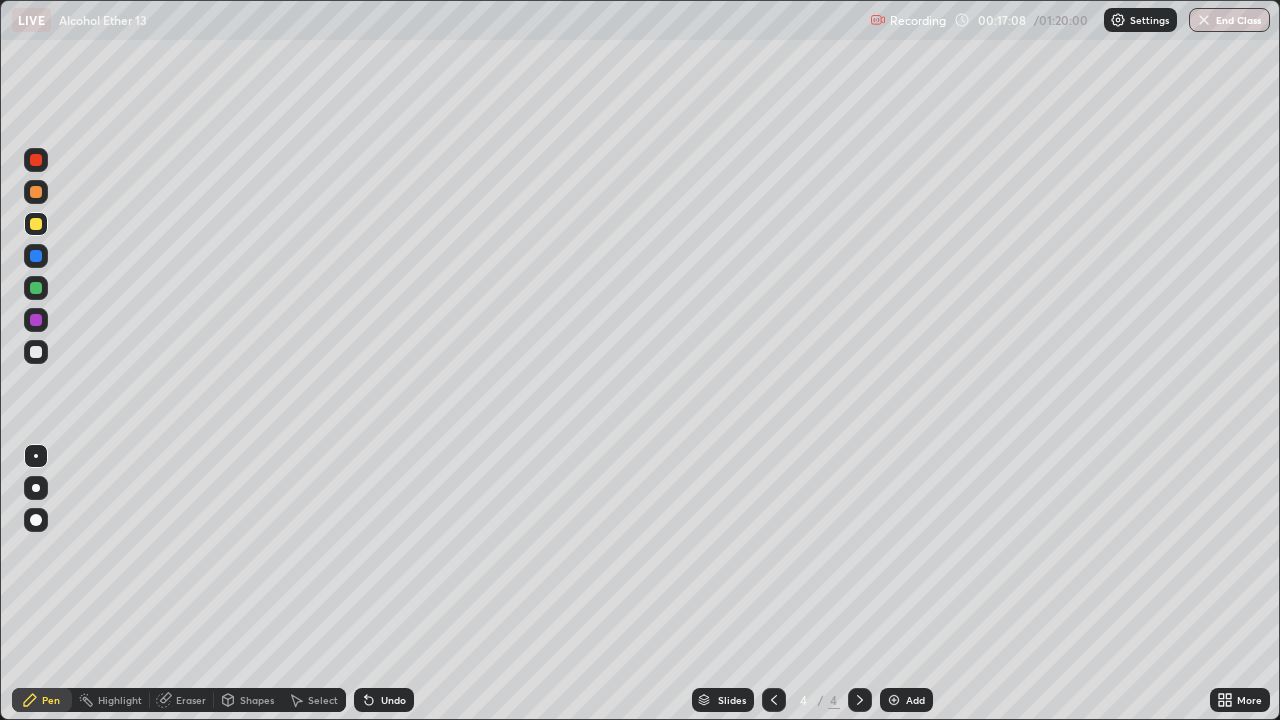 click at bounding box center (36, 352) 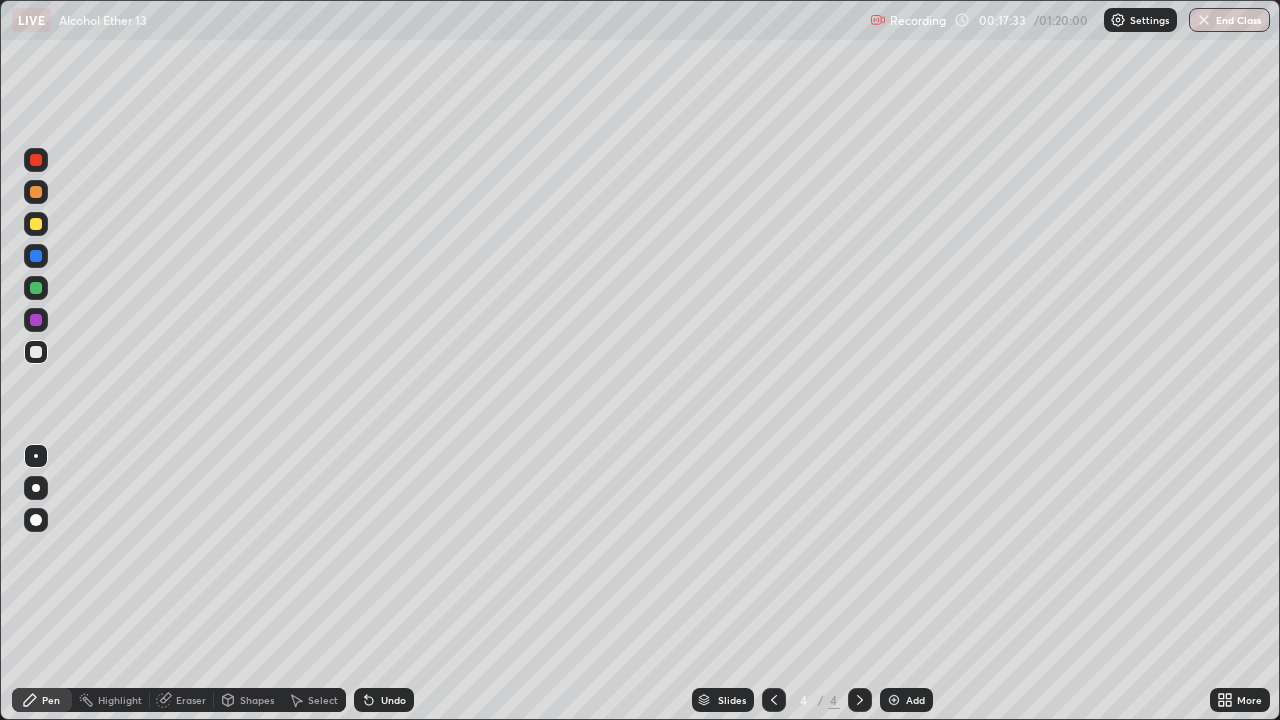 click on "Add" at bounding box center (906, 700) 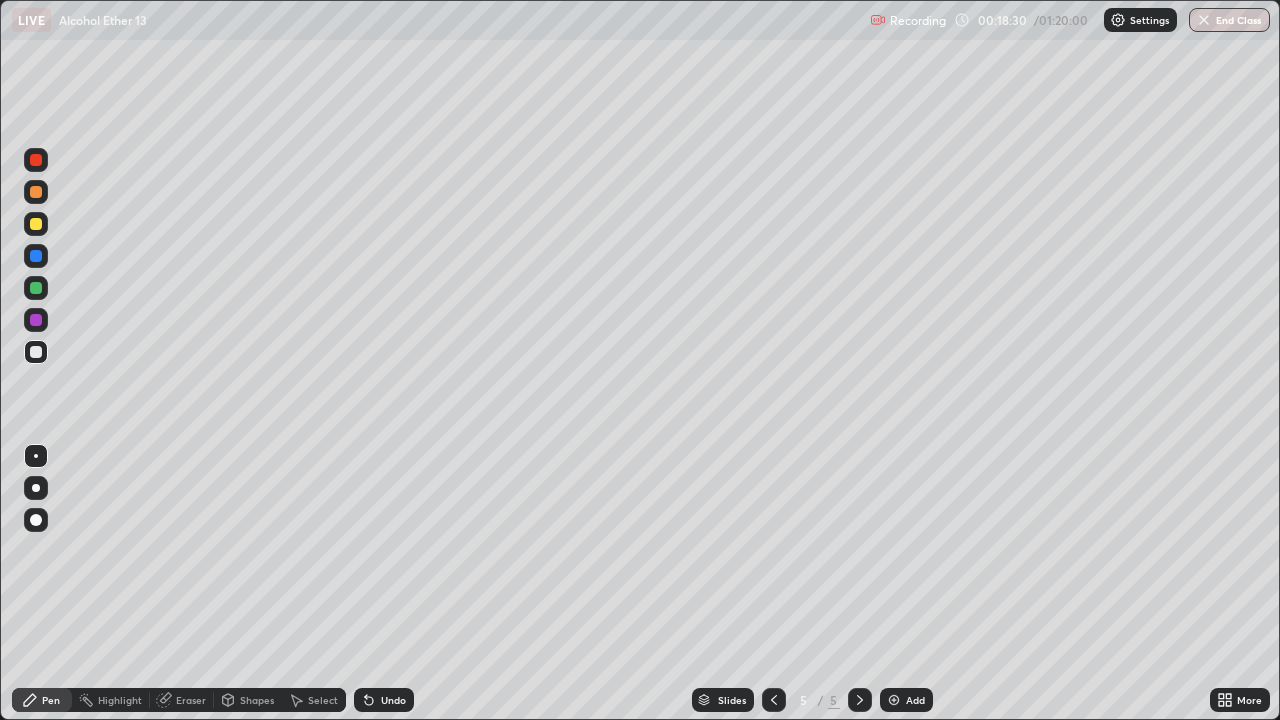 click at bounding box center [36, 224] 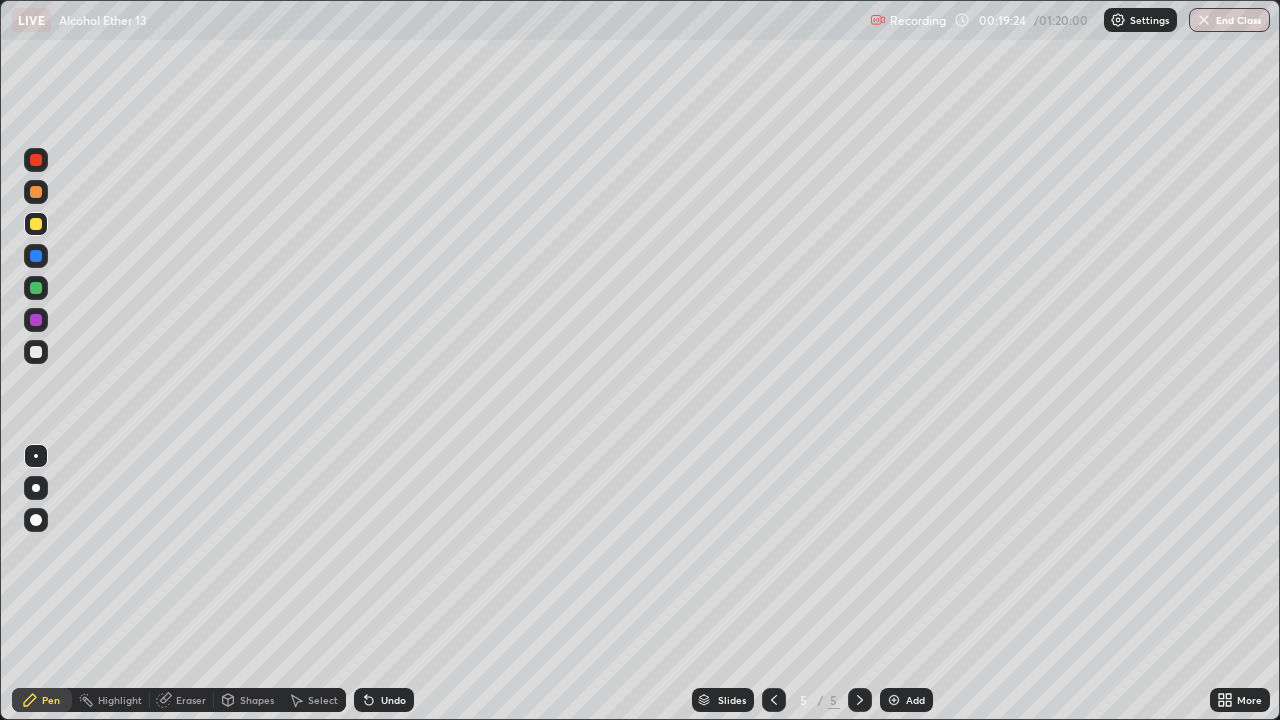 click at bounding box center [36, 352] 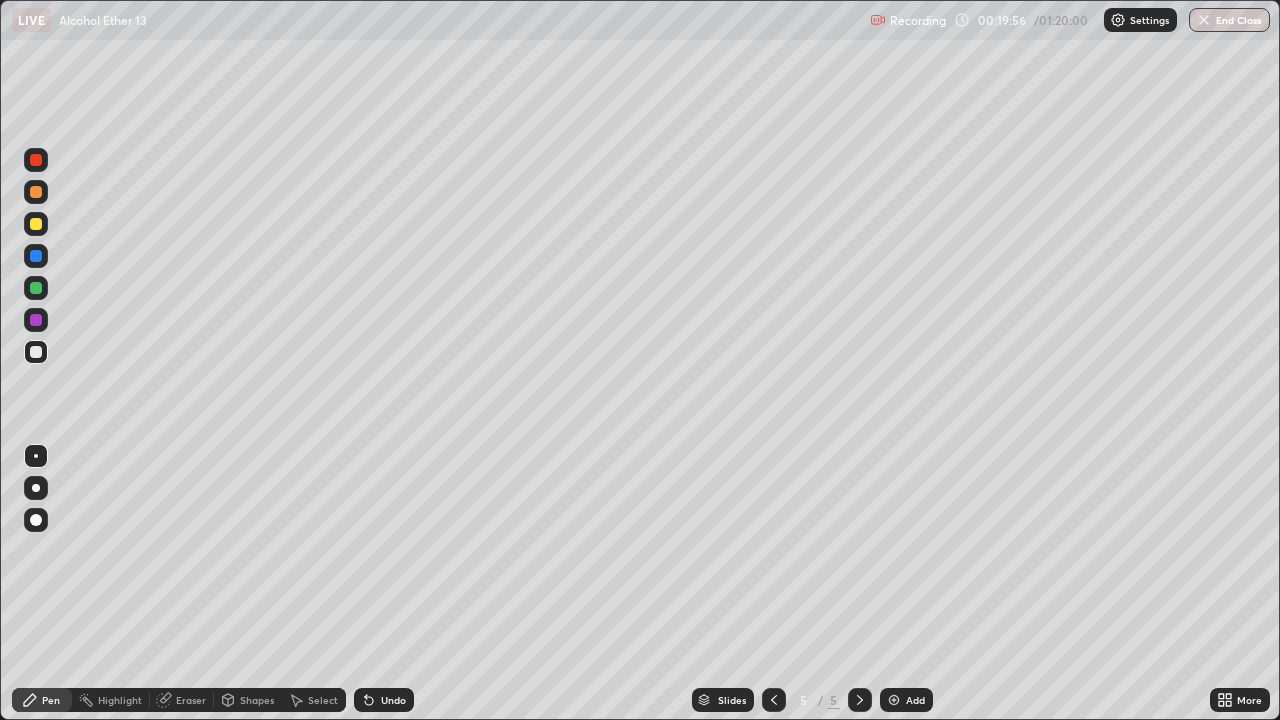 click at bounding box center [36, 224] 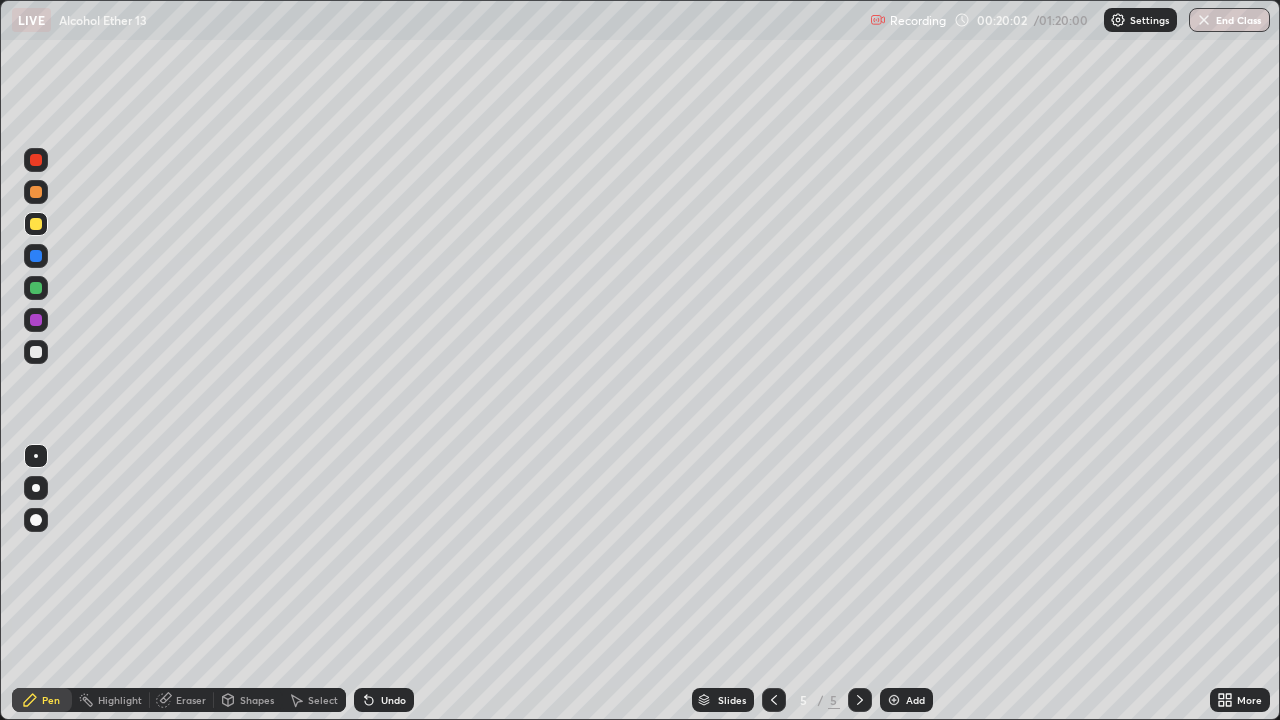 click at bounding box center [894, 700] 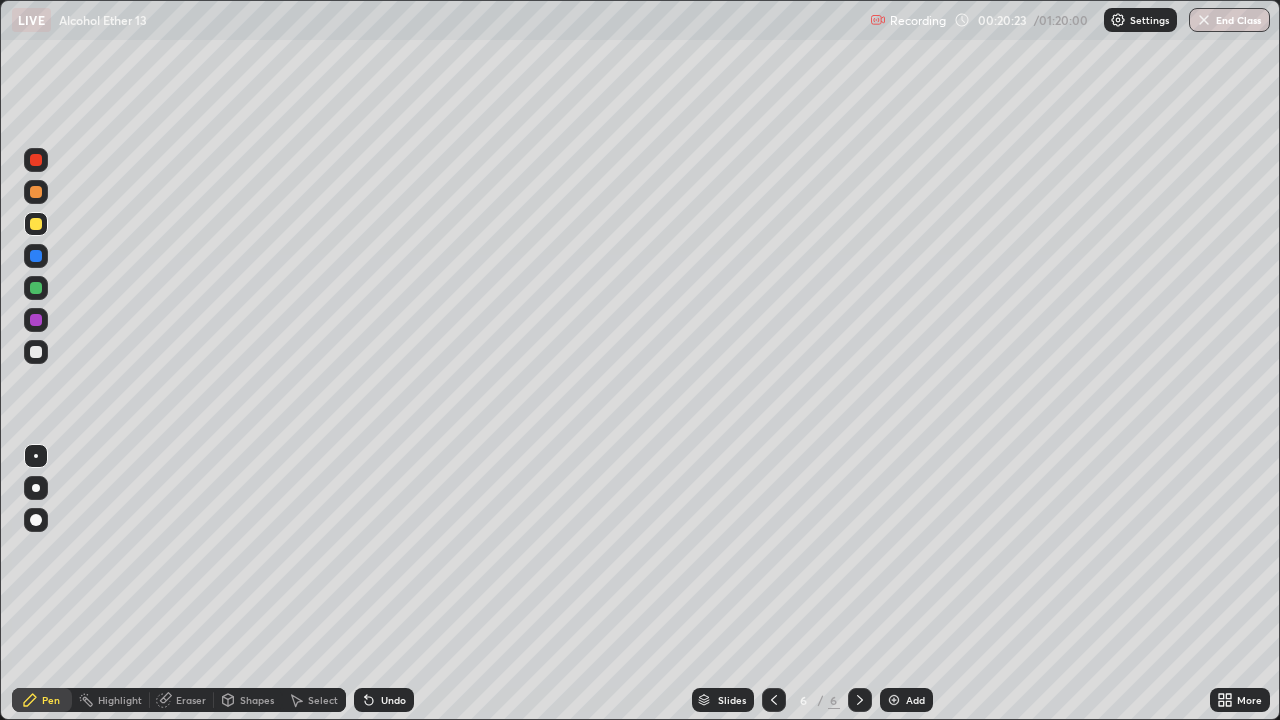 click at bounding box center (36, 352) 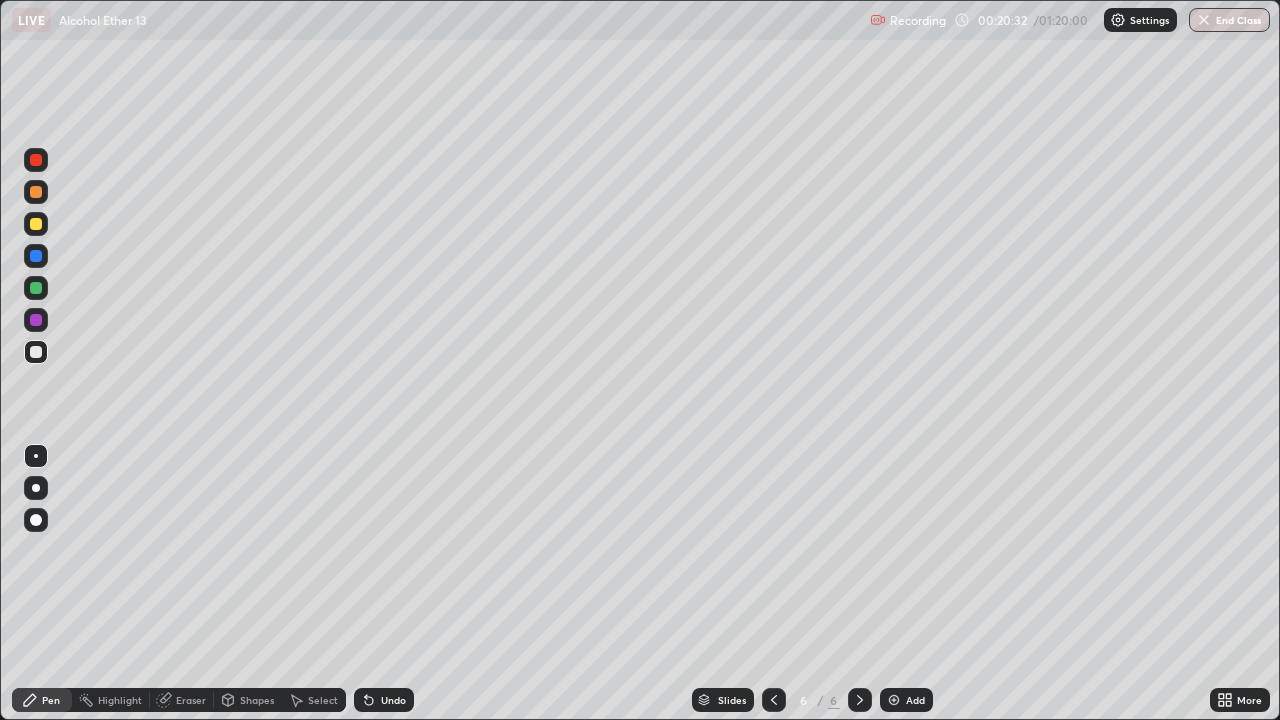 click on "Undo" at bounding box center (393, 700) 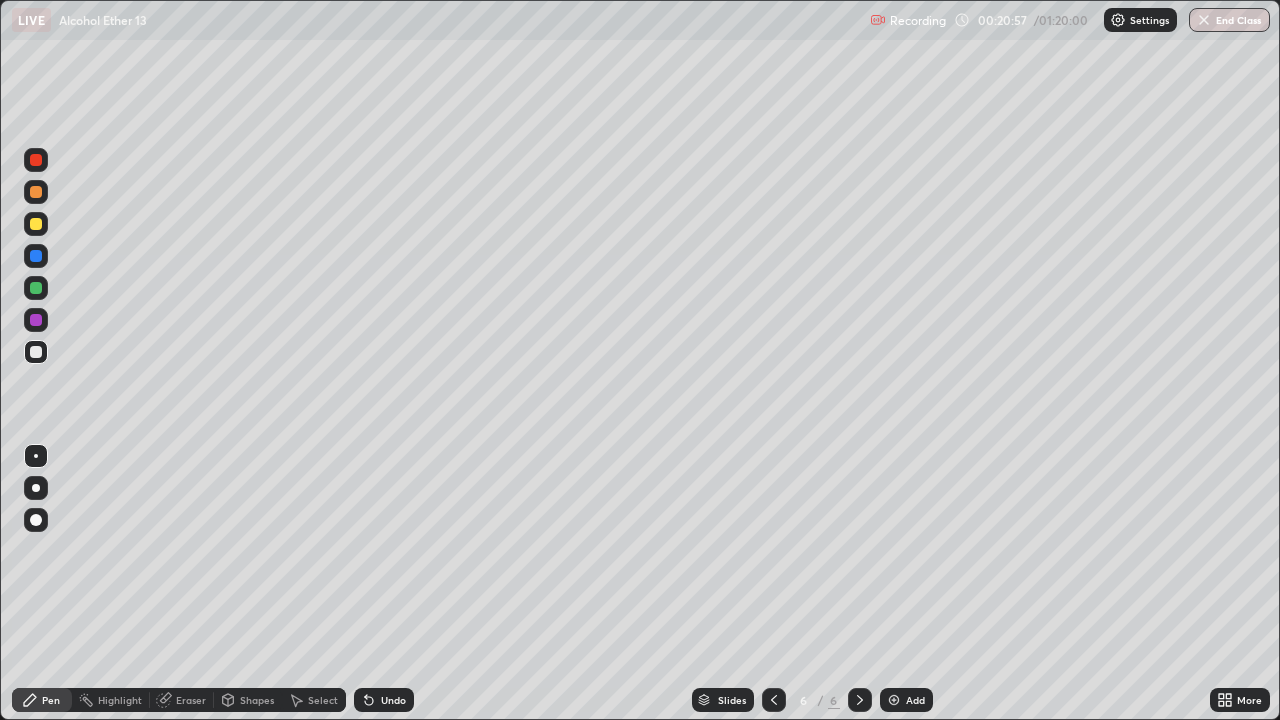 click on "Undo" at bounding box center [393, 700] 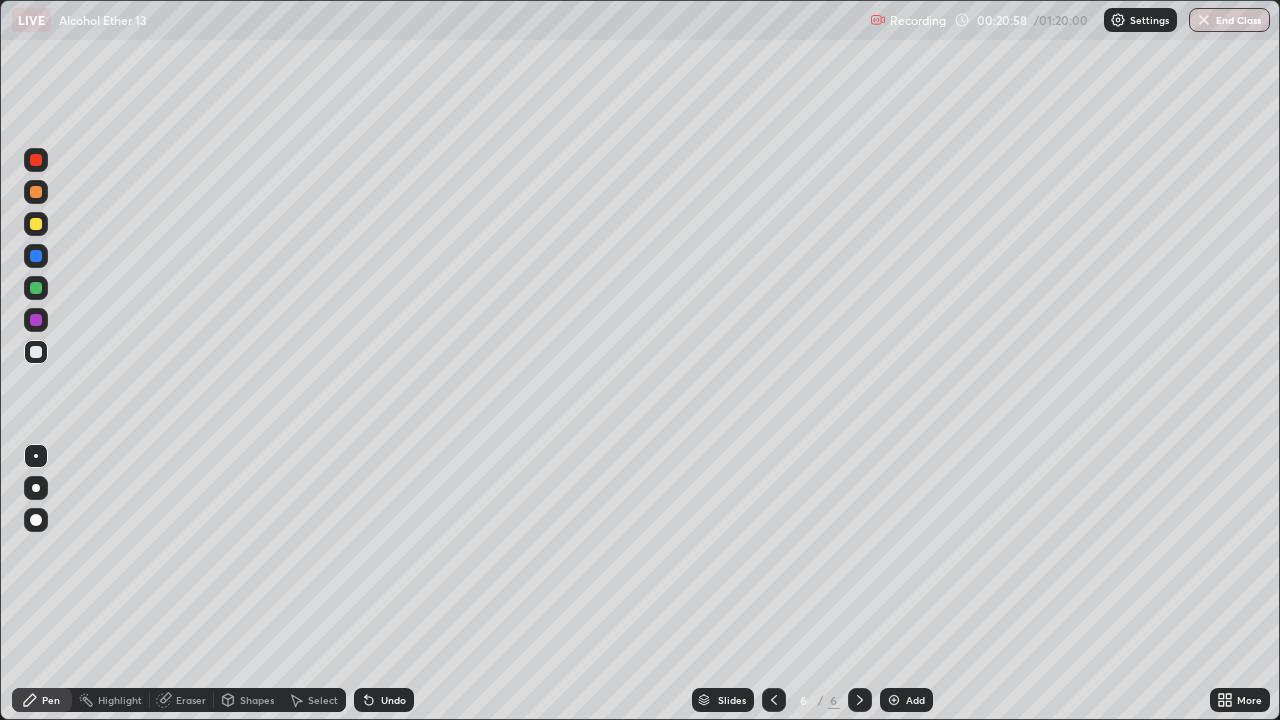 click on "Undo" at bounding box center (393, 700) 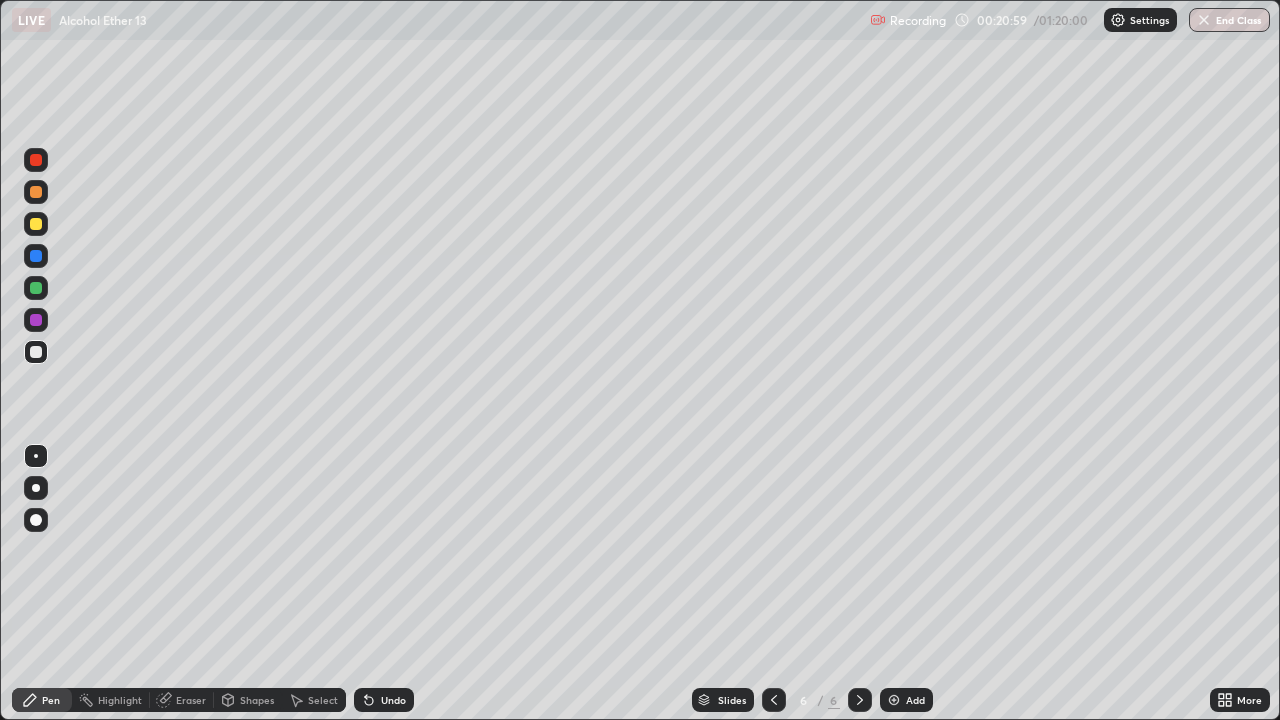 click on "Undo" at bounding box center [393, 700] 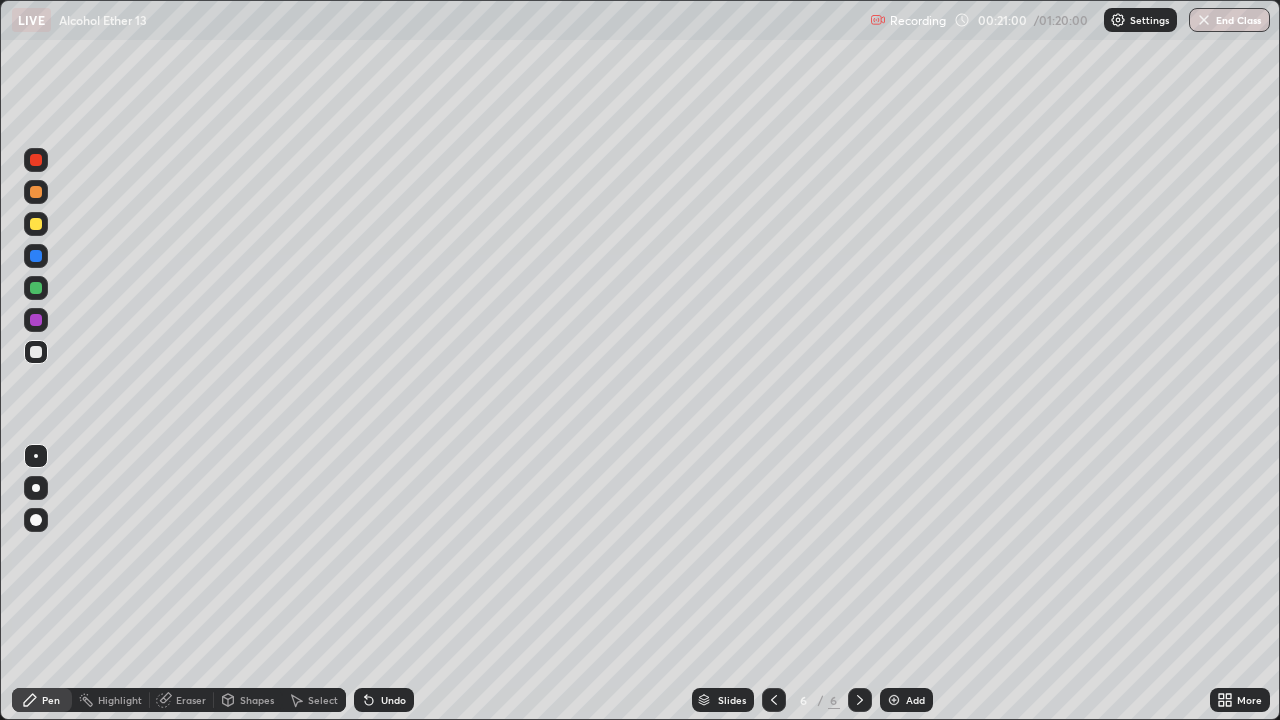 click on "Undo" at bounding box center (393, 700) 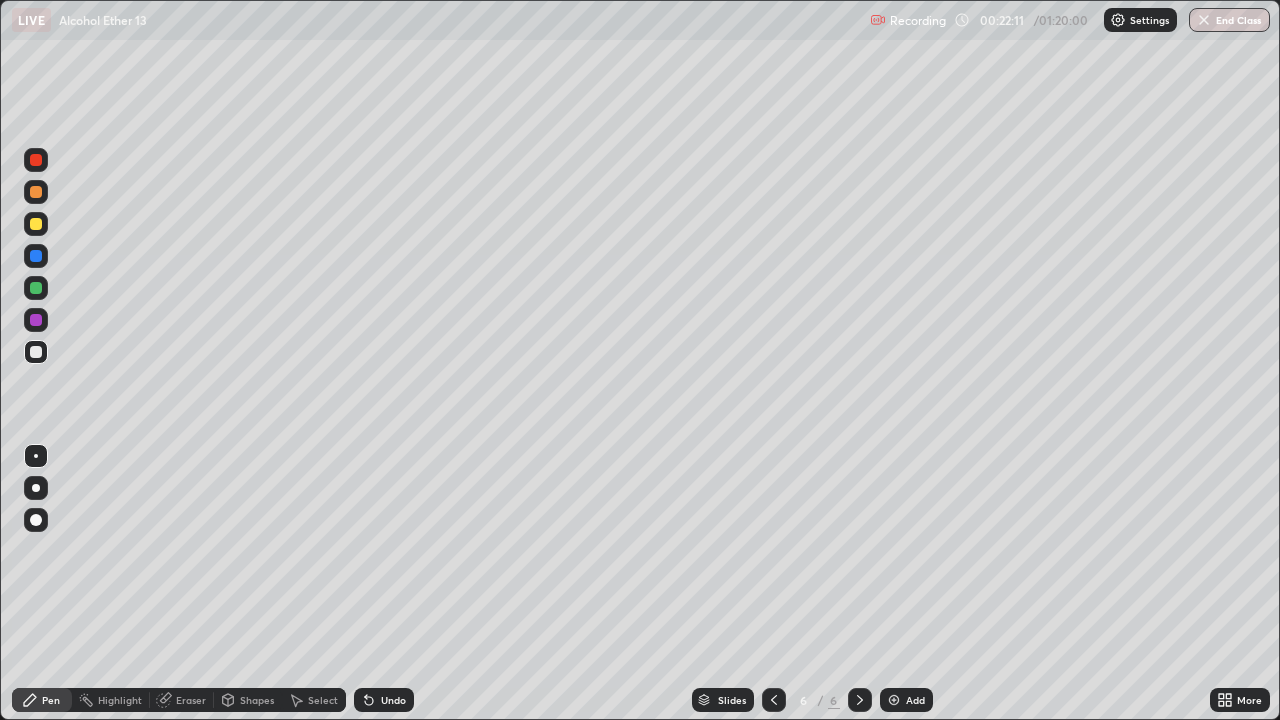 click on "Eraser" at bounding box center [191, 700] 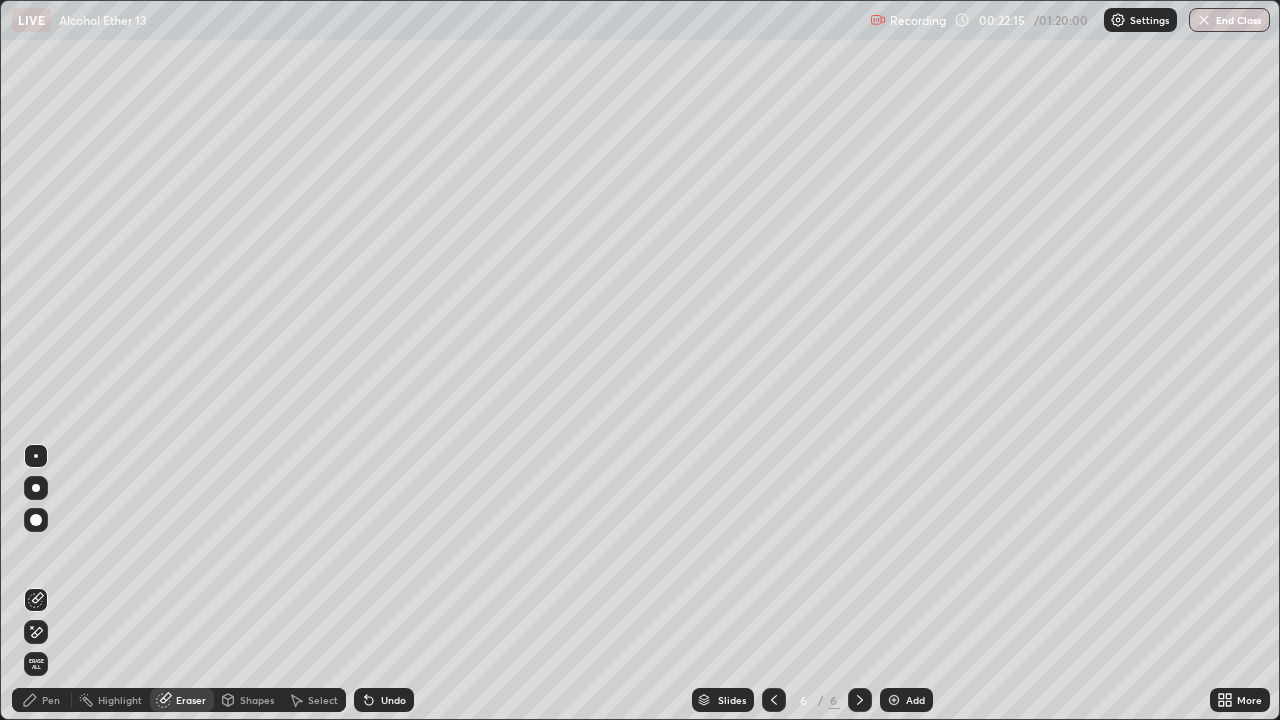 click on "Pen" at bounding box center (51, 700) 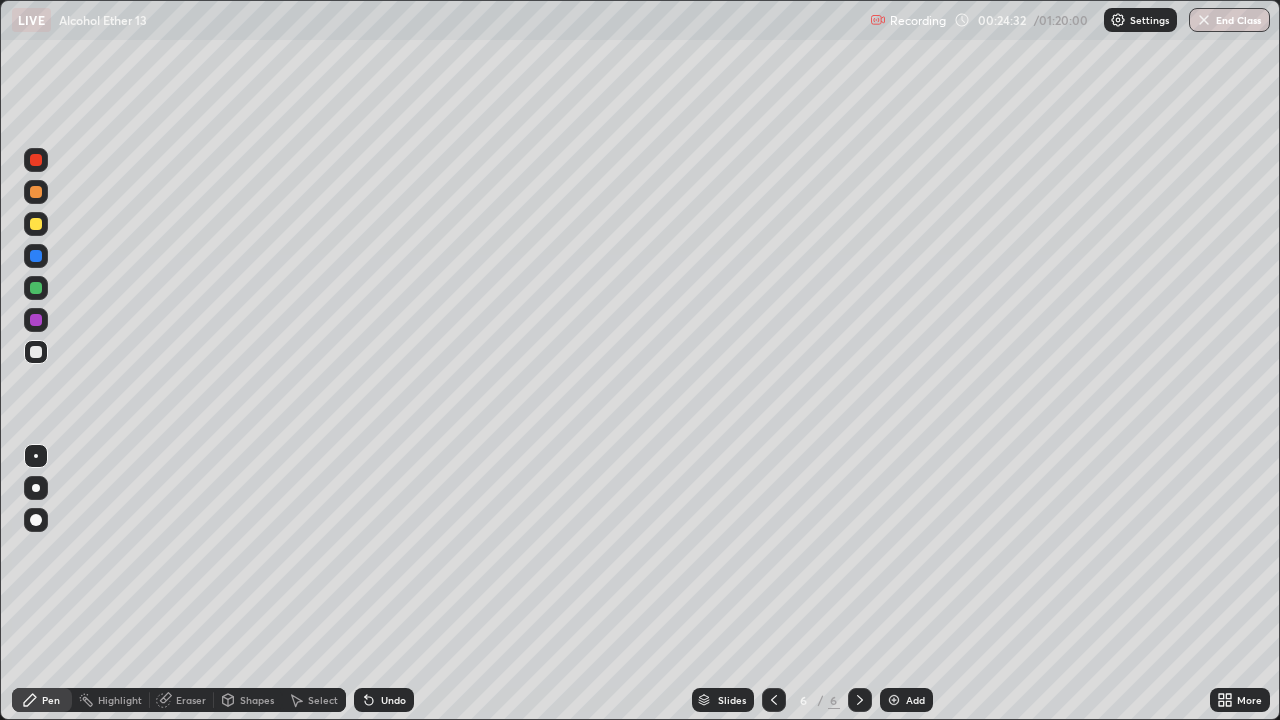 click on "Undo" at bounding box center [393, 700] 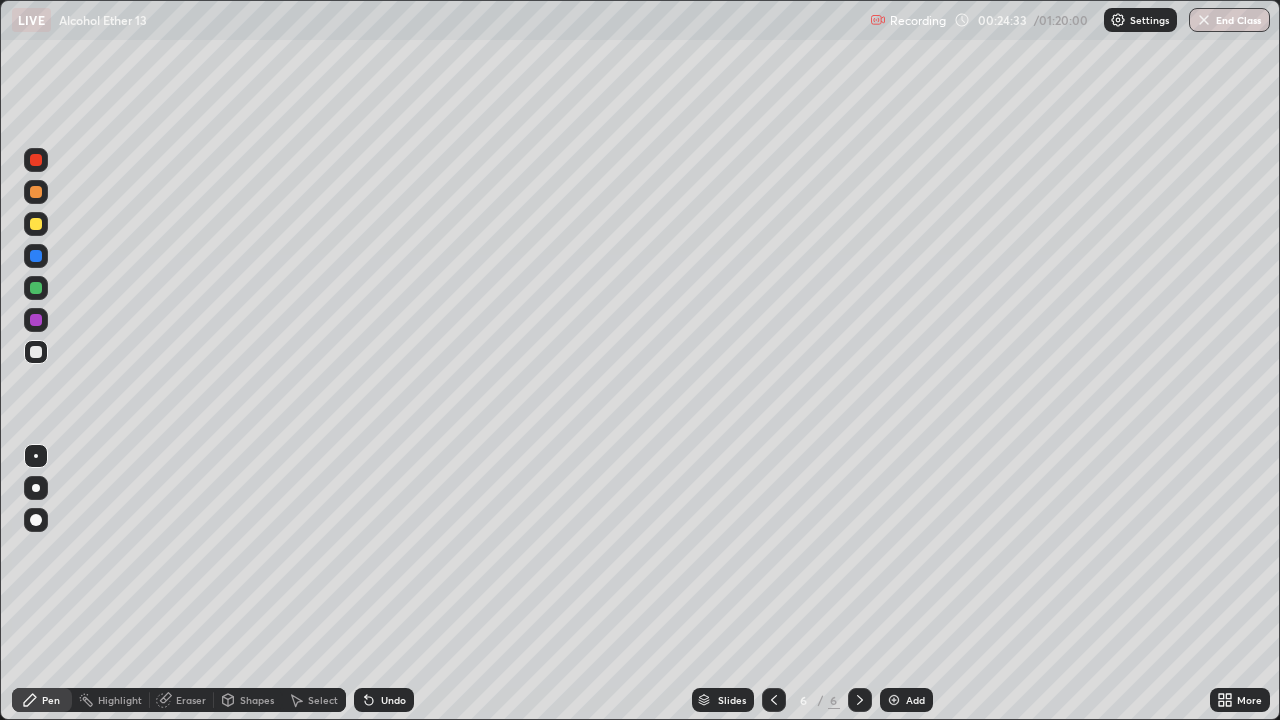 click on "Undo" at bounding box center (393, 700) 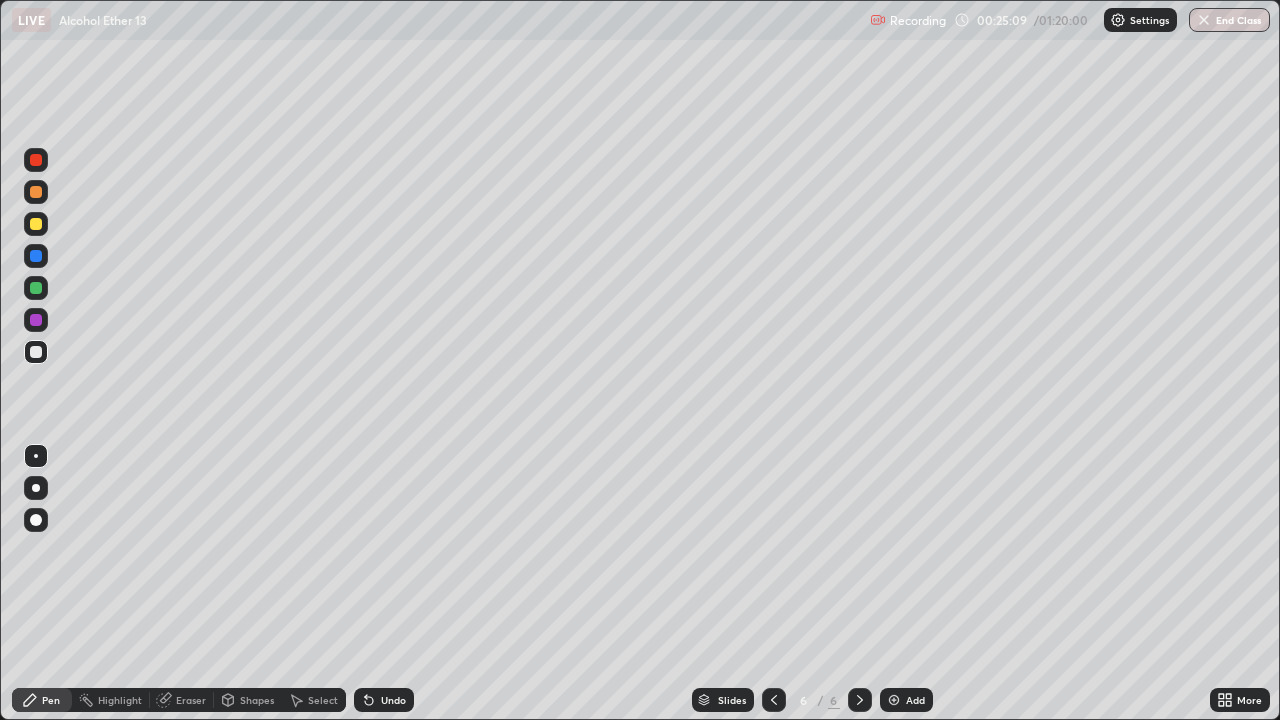 click at bounding box center [36, 224] 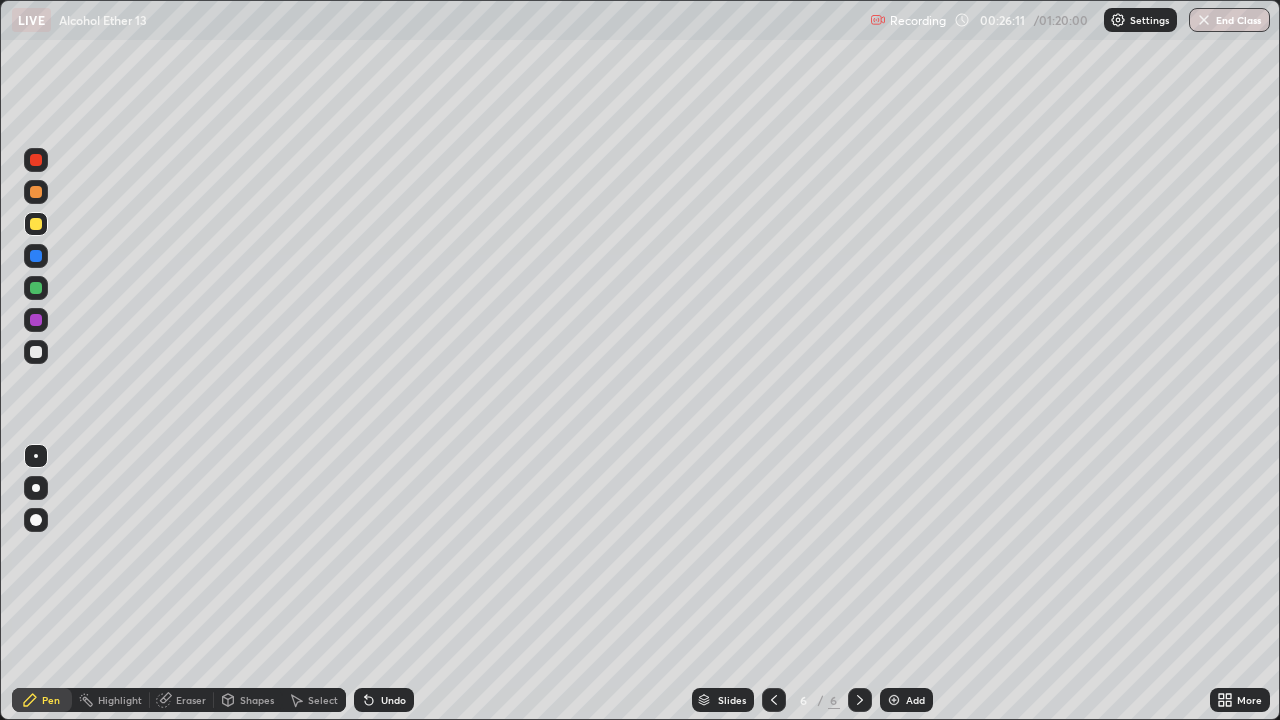 click at bounding box center (36, 352) 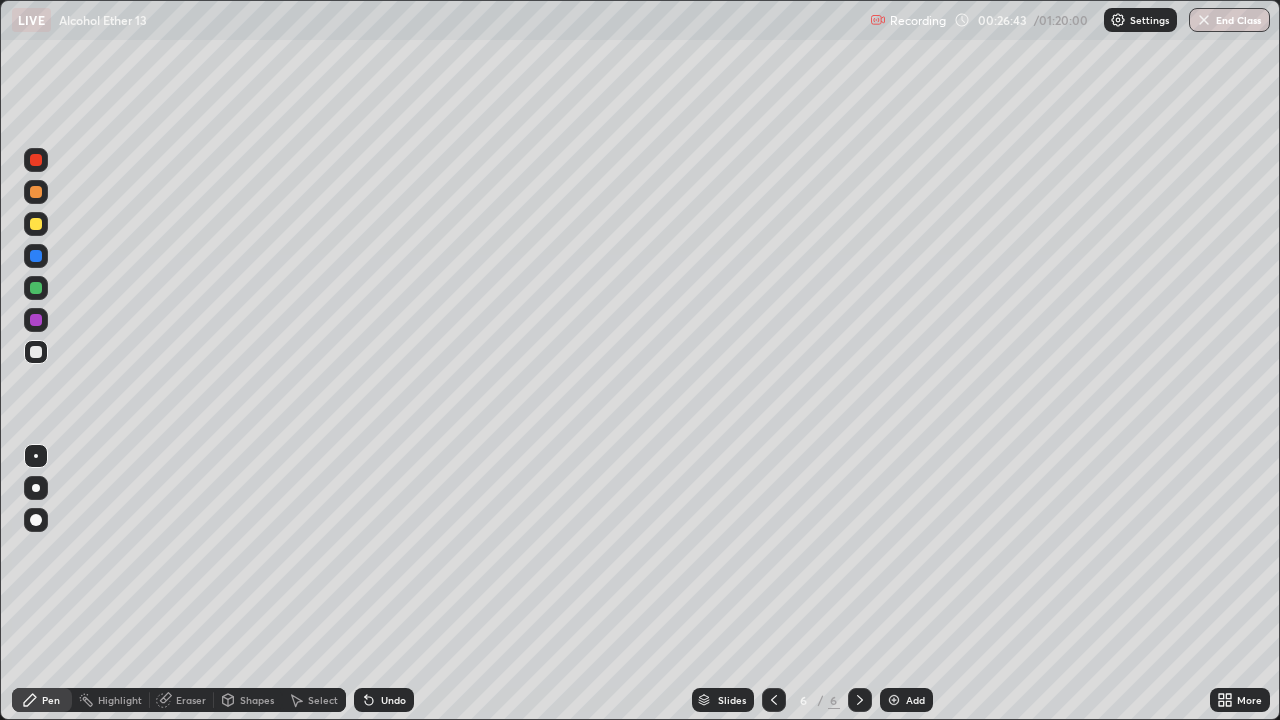 click at bounding box center (894, 700) 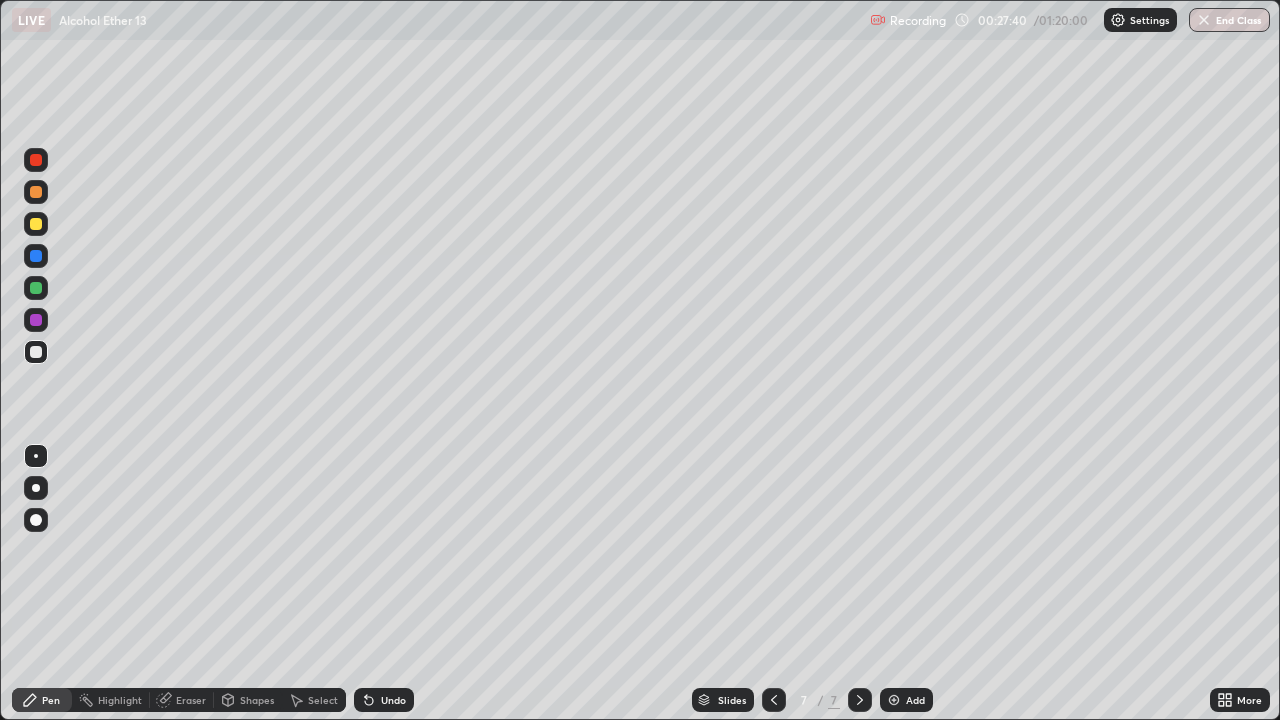 click at bounding box center [36, 224] 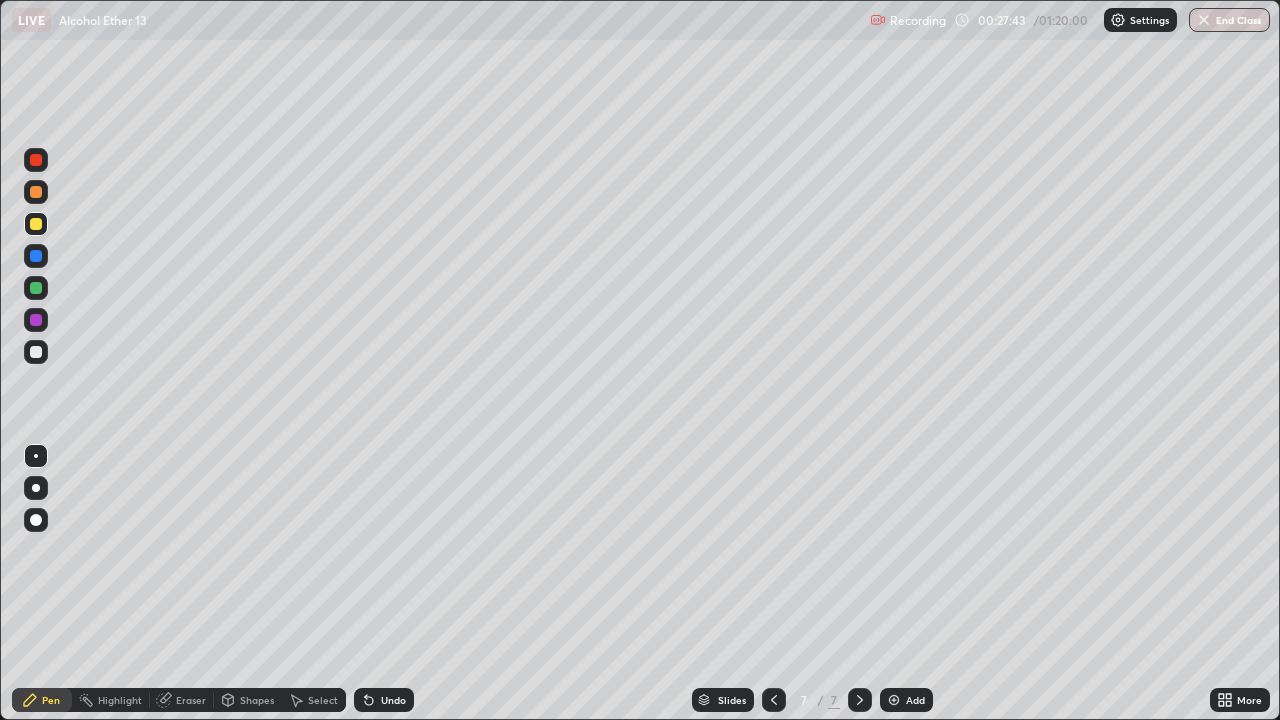 click on "Eraser" at bounding box center [191, 700] 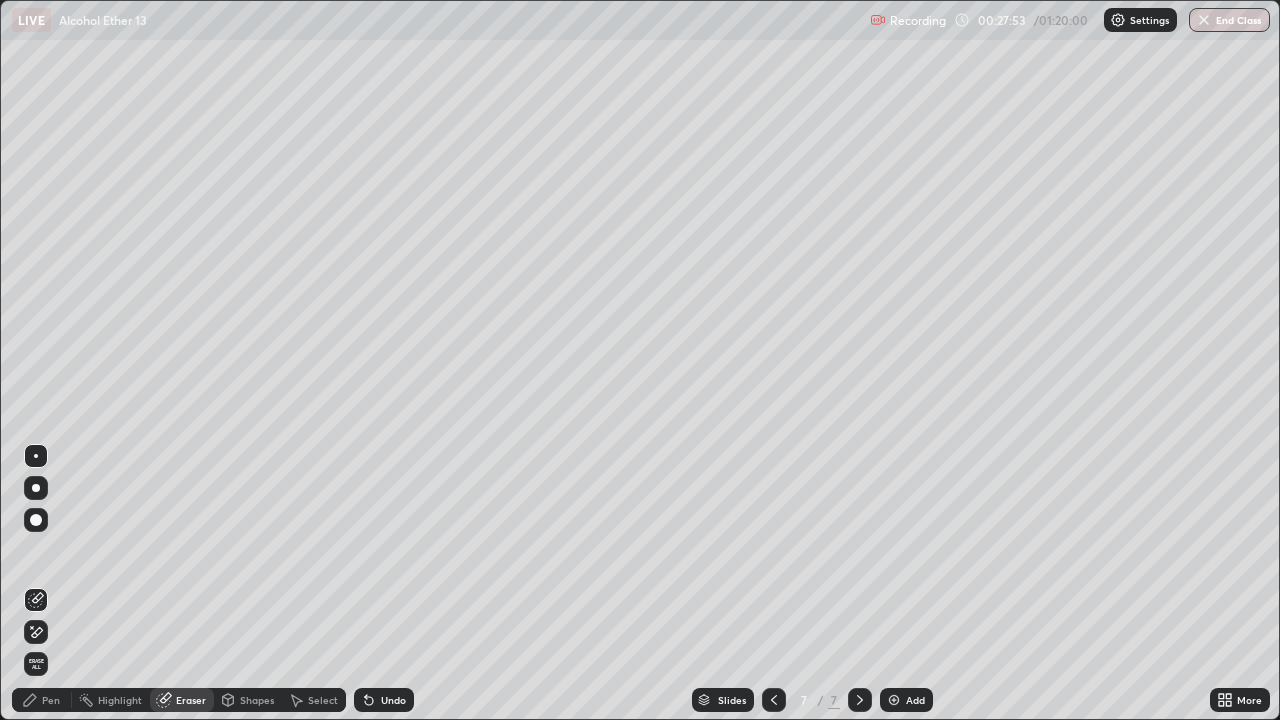 click on "Pen" at bounding box center (51, 700) 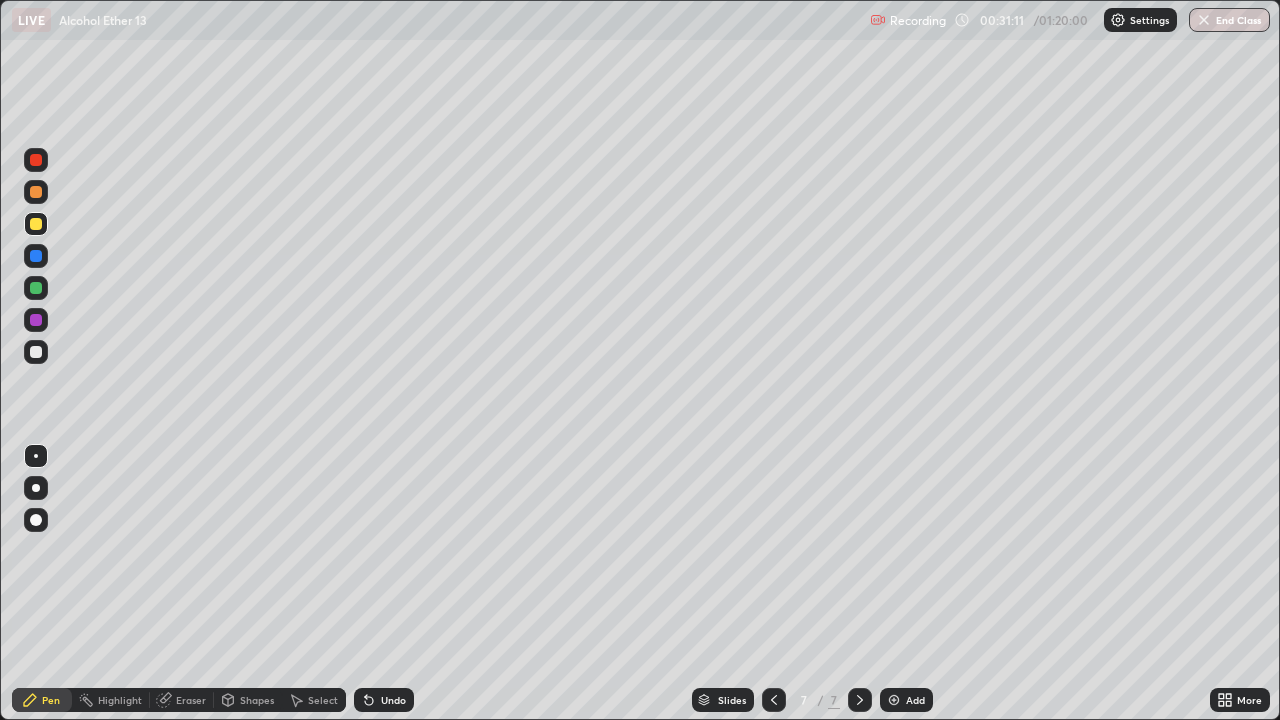 click at bounding box center [36, 352] 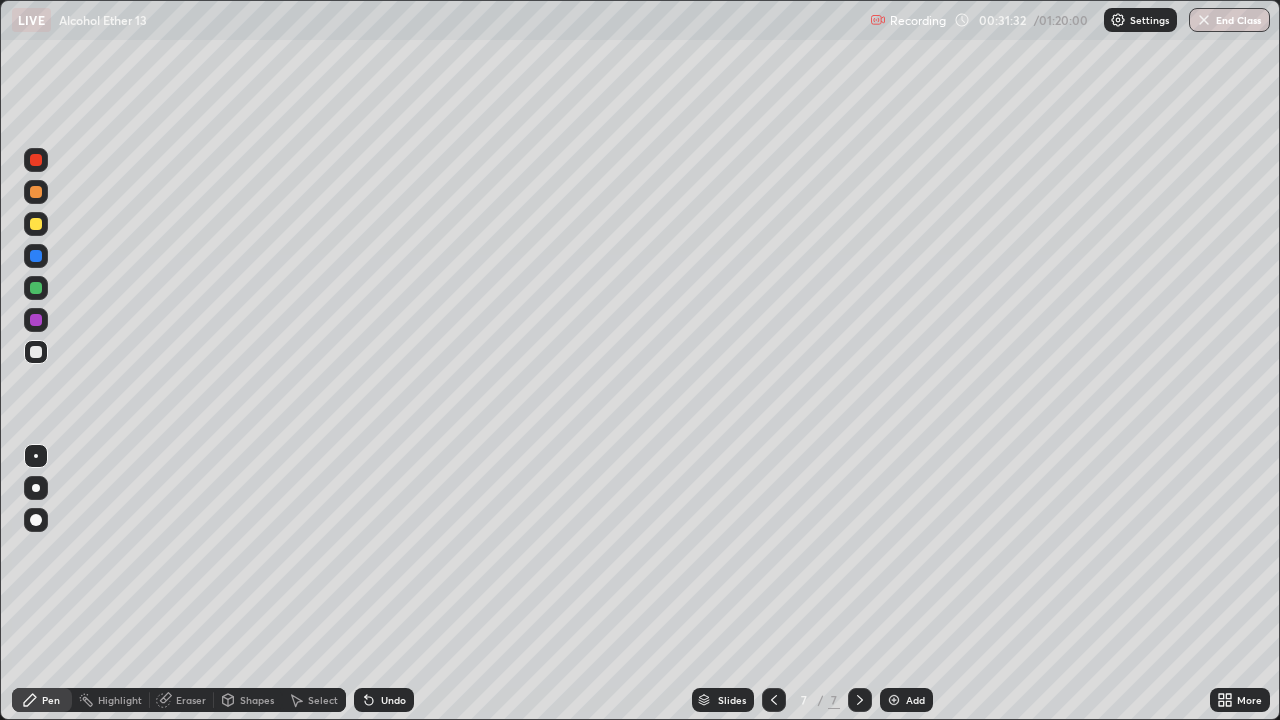 click on "Add" at bounding box center [906, 700] 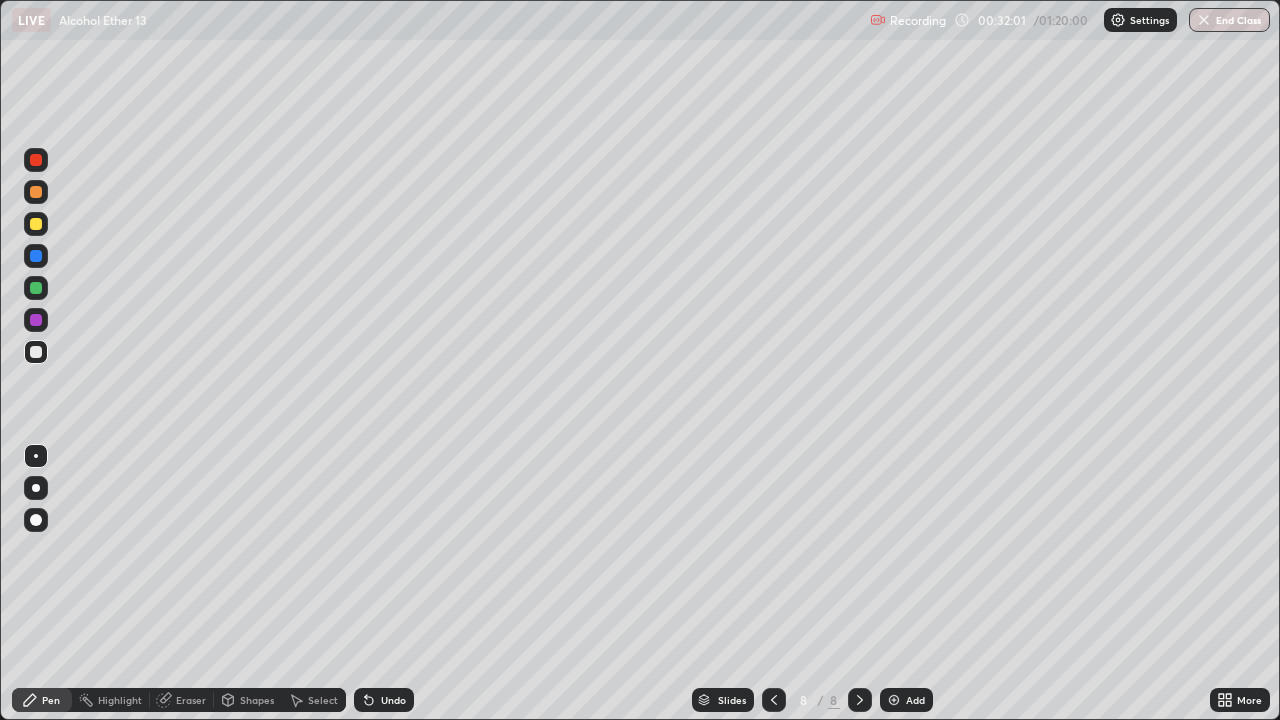 click at bounding box center (36, 224) 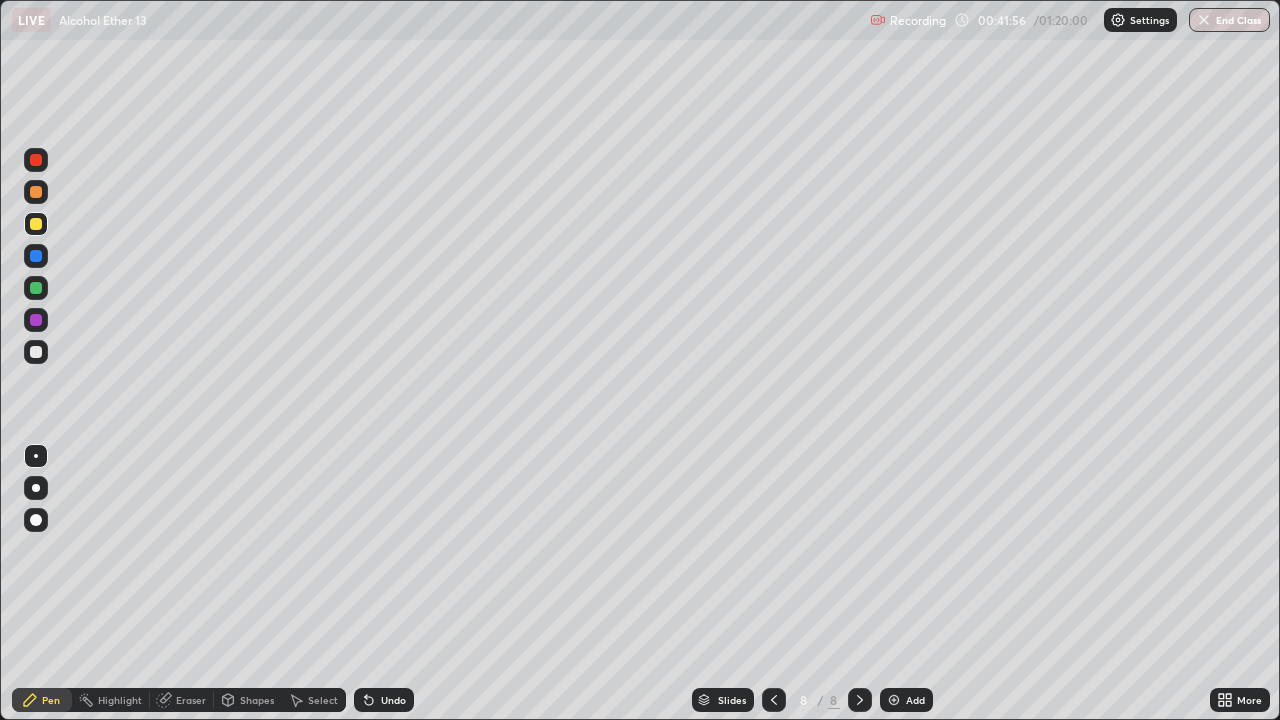 click at bounding box center (36, 352) 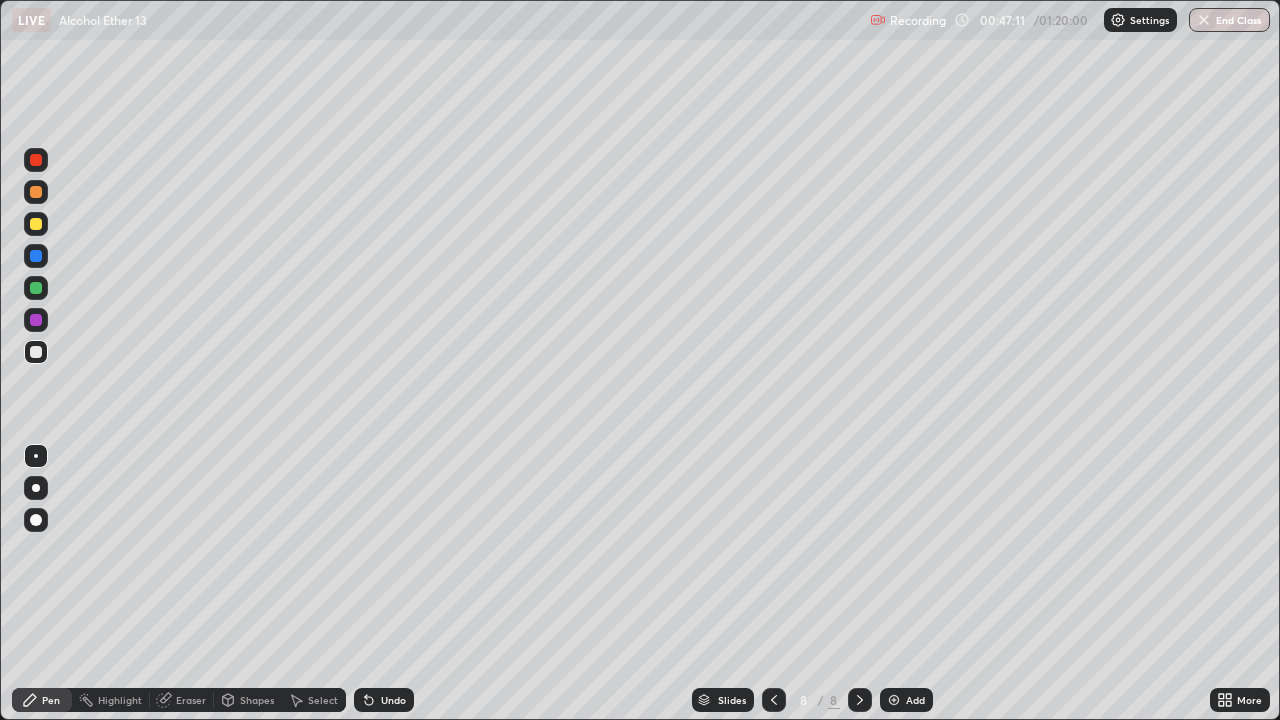 click at bounding box center (36, 224) 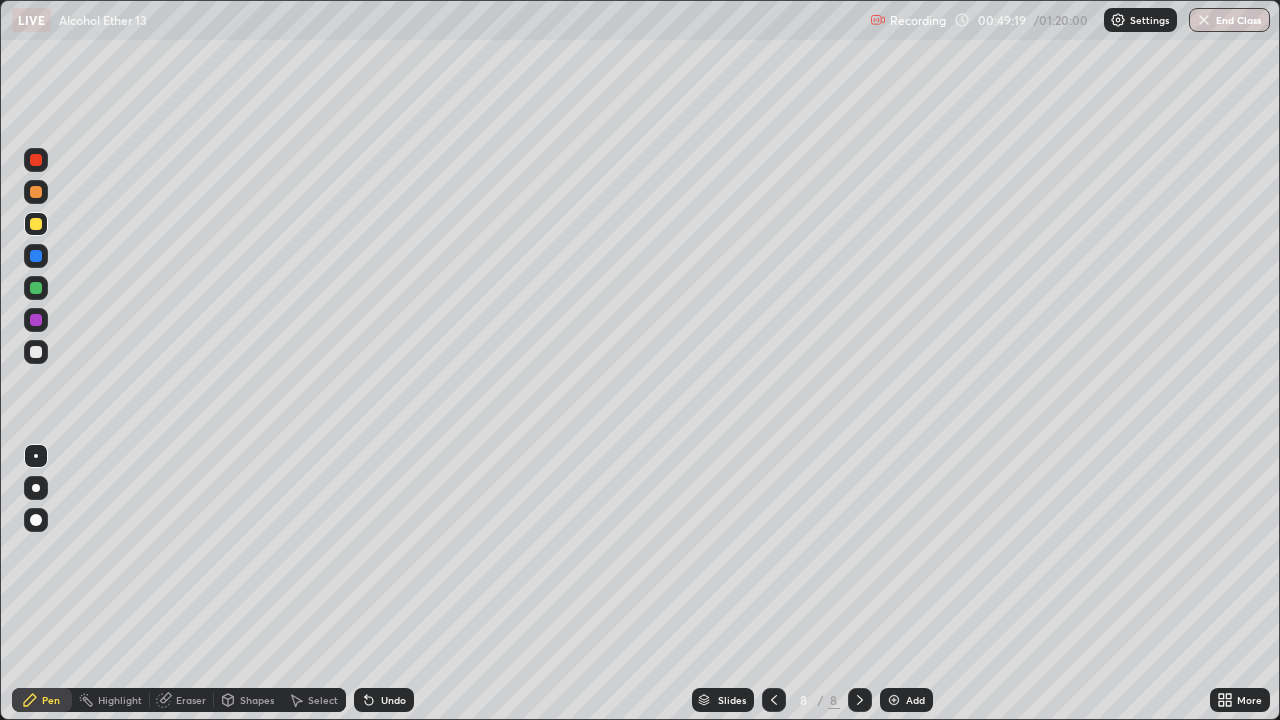 click at bounding box center (894, 700) 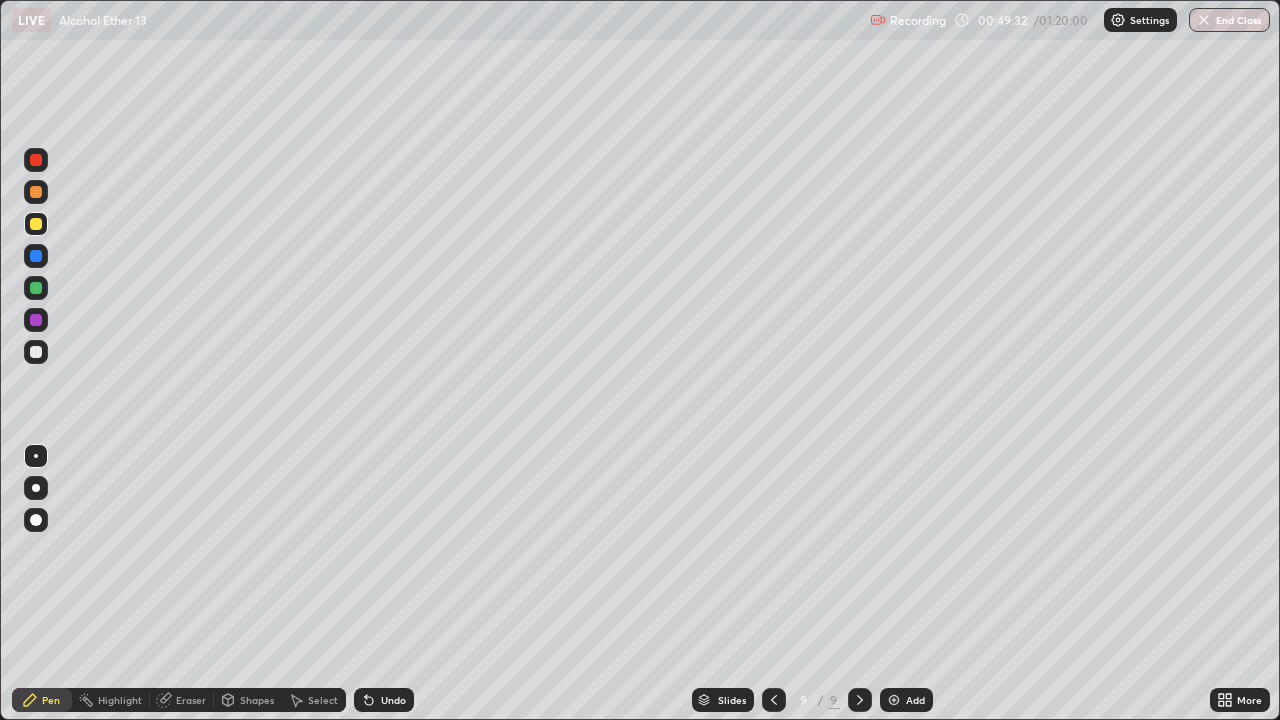 click on "Undo" at bounding box center (393, 700) 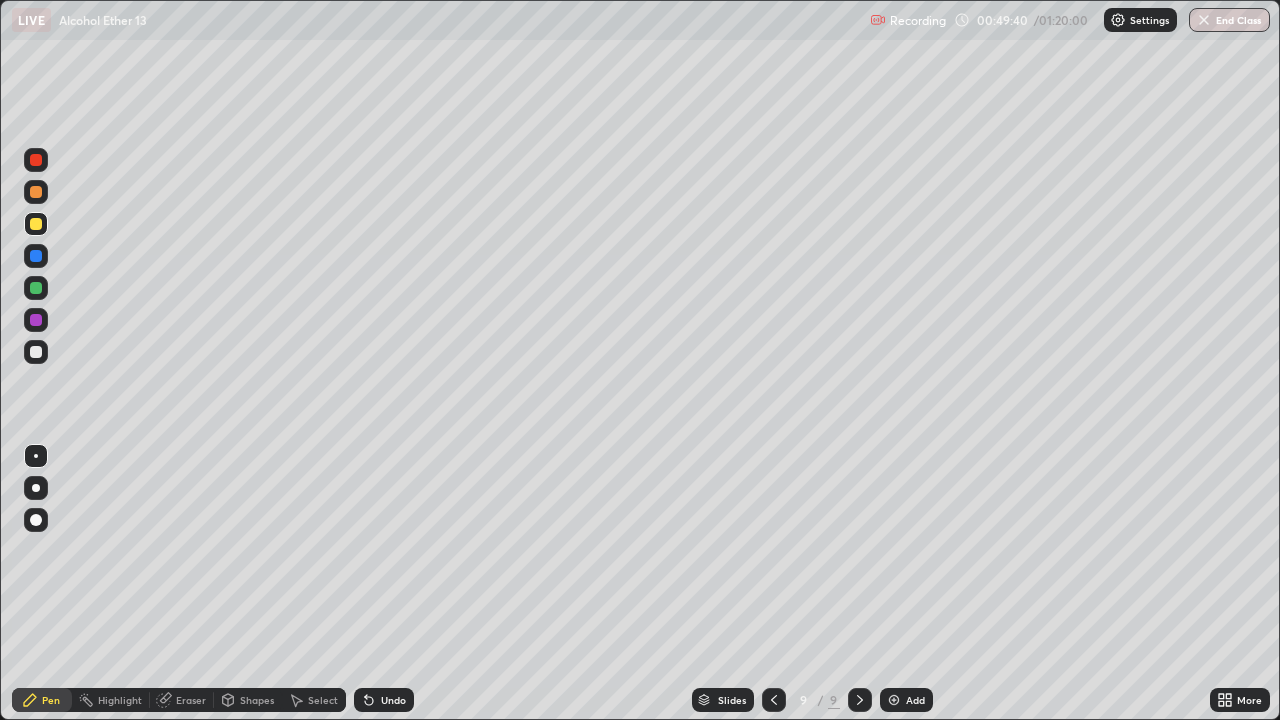 click at bounding box center [36, 352] 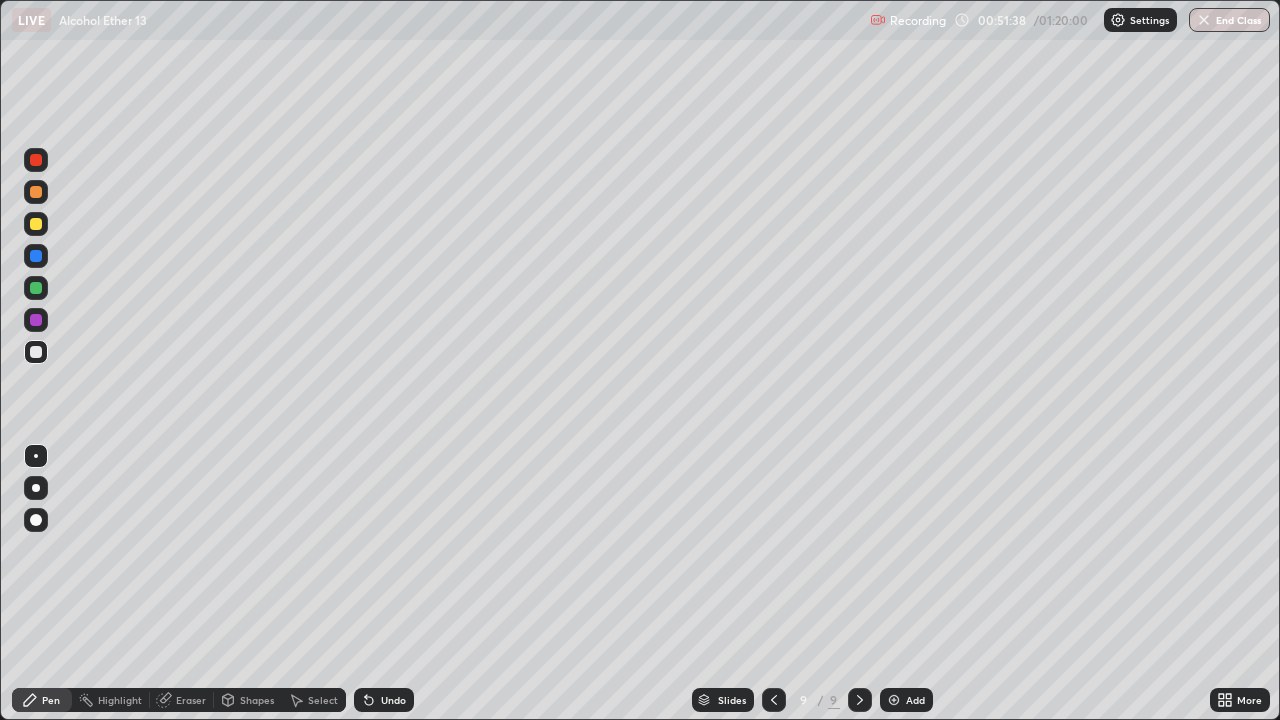 click on "Eraser" at bounding box center [191, 700] 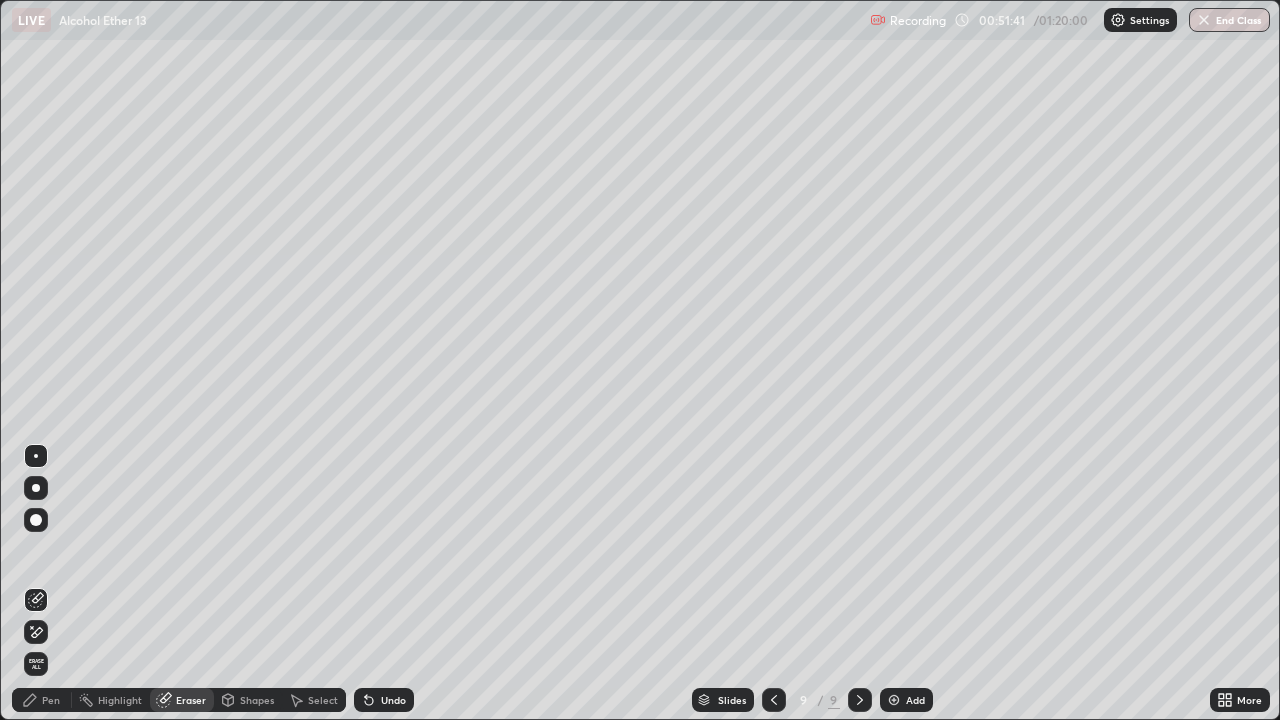 click on "Pen" at bounding box center [51, 700] 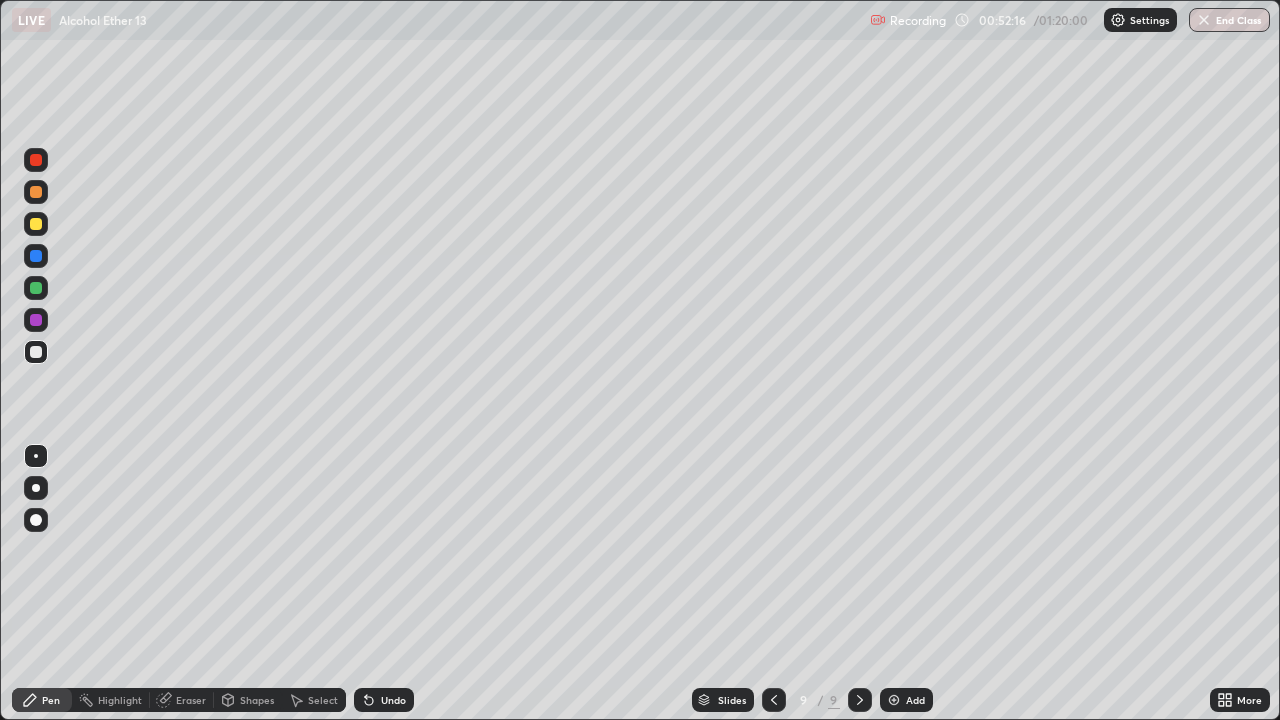 click at bounding box center [36, 224] 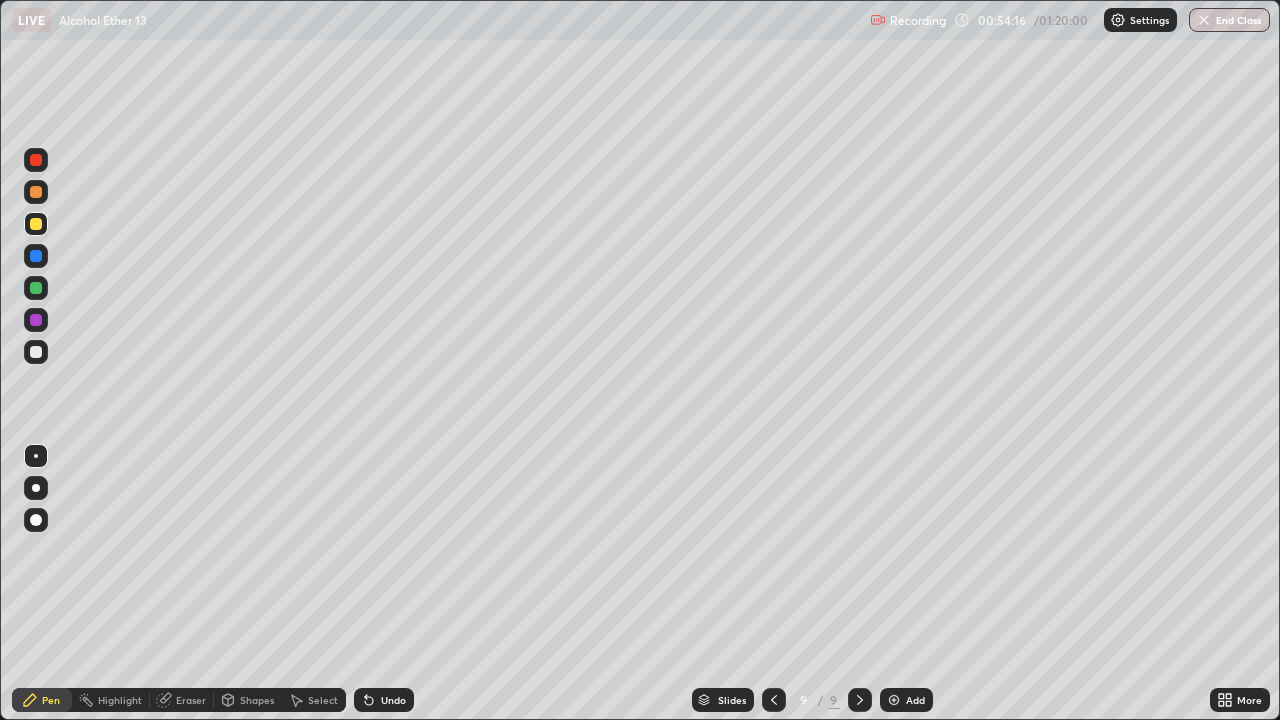 click at bounding box center [36, 256] 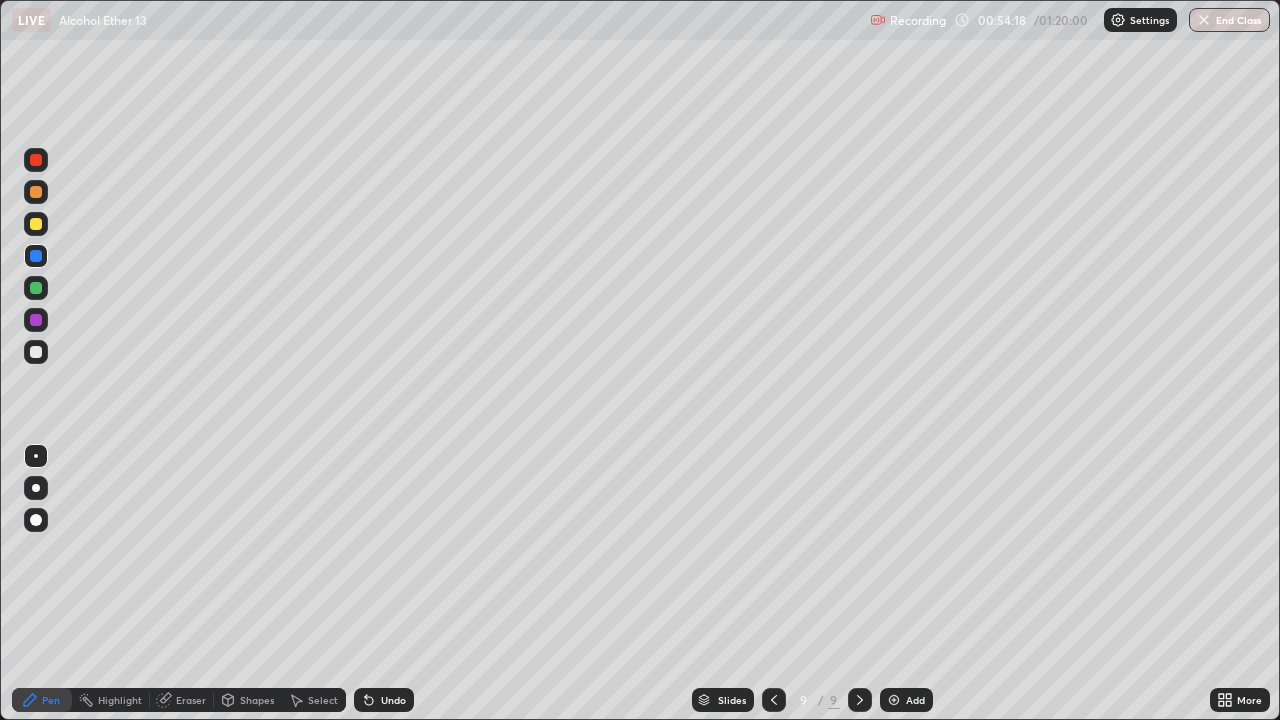 click at bounding box center (36, 224) 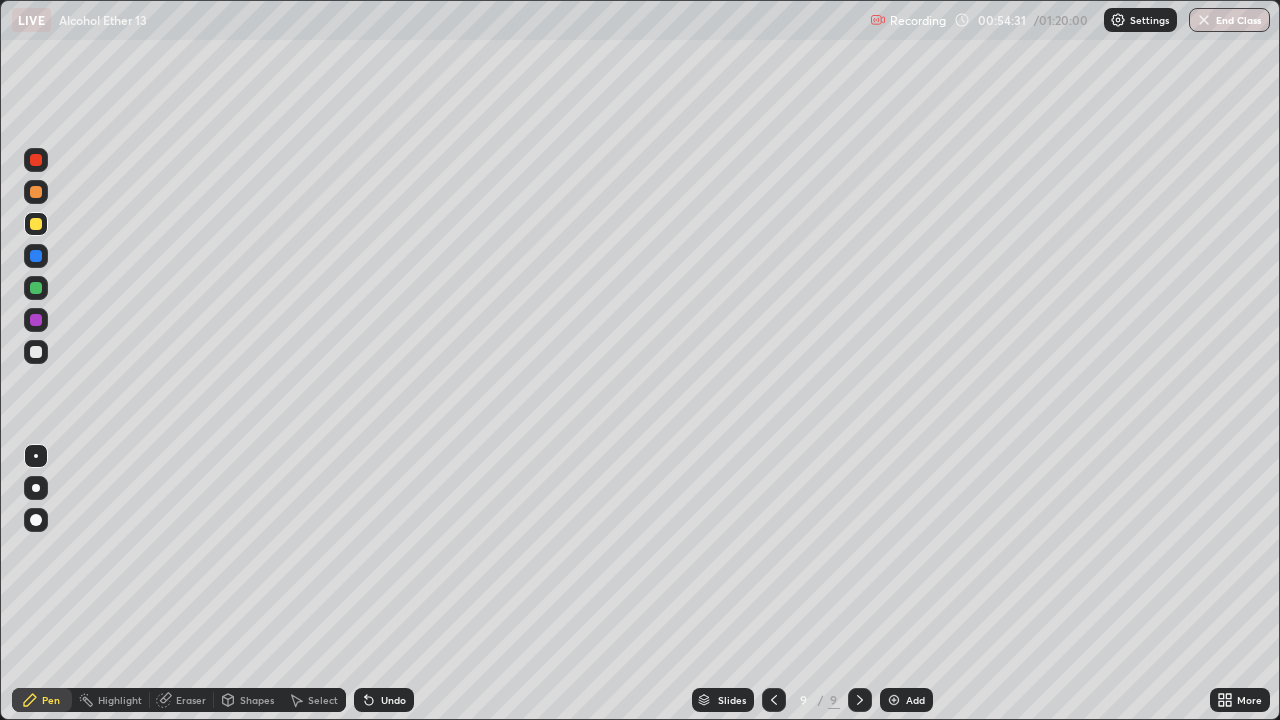 click on "Undo" at bounding box center [393, 700] 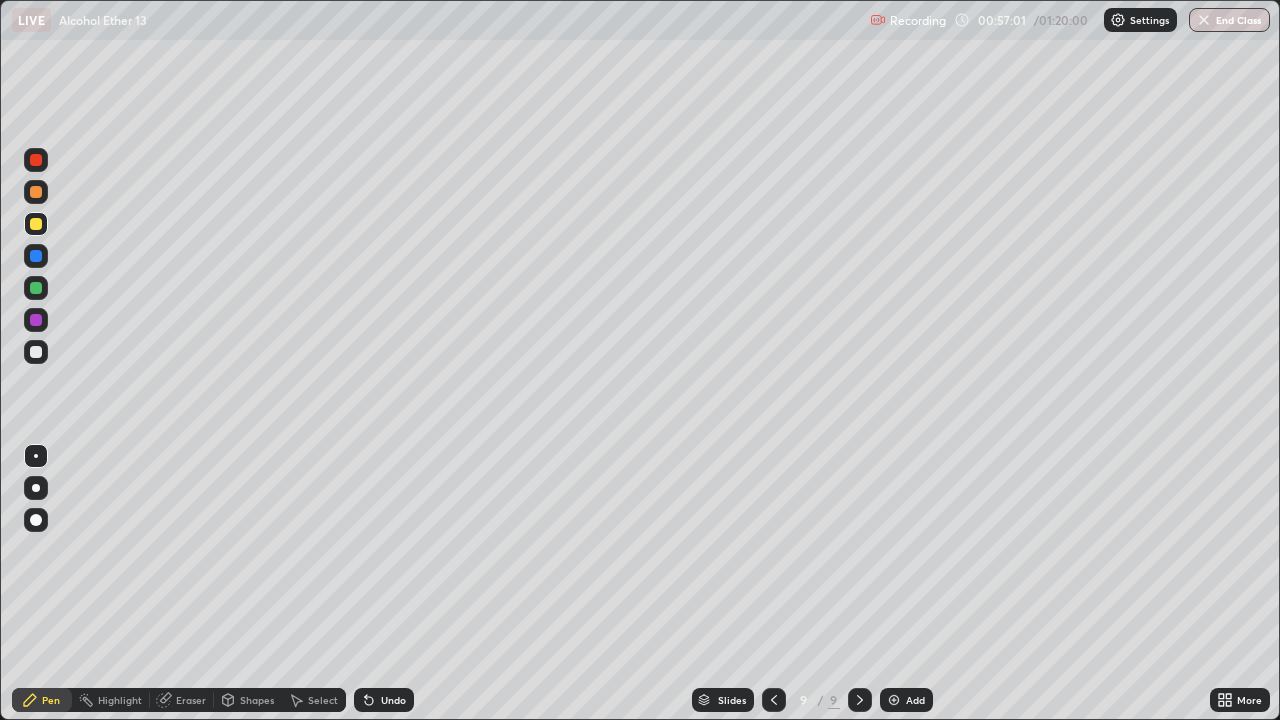 click on "Add" at bounding box center (915, 700) 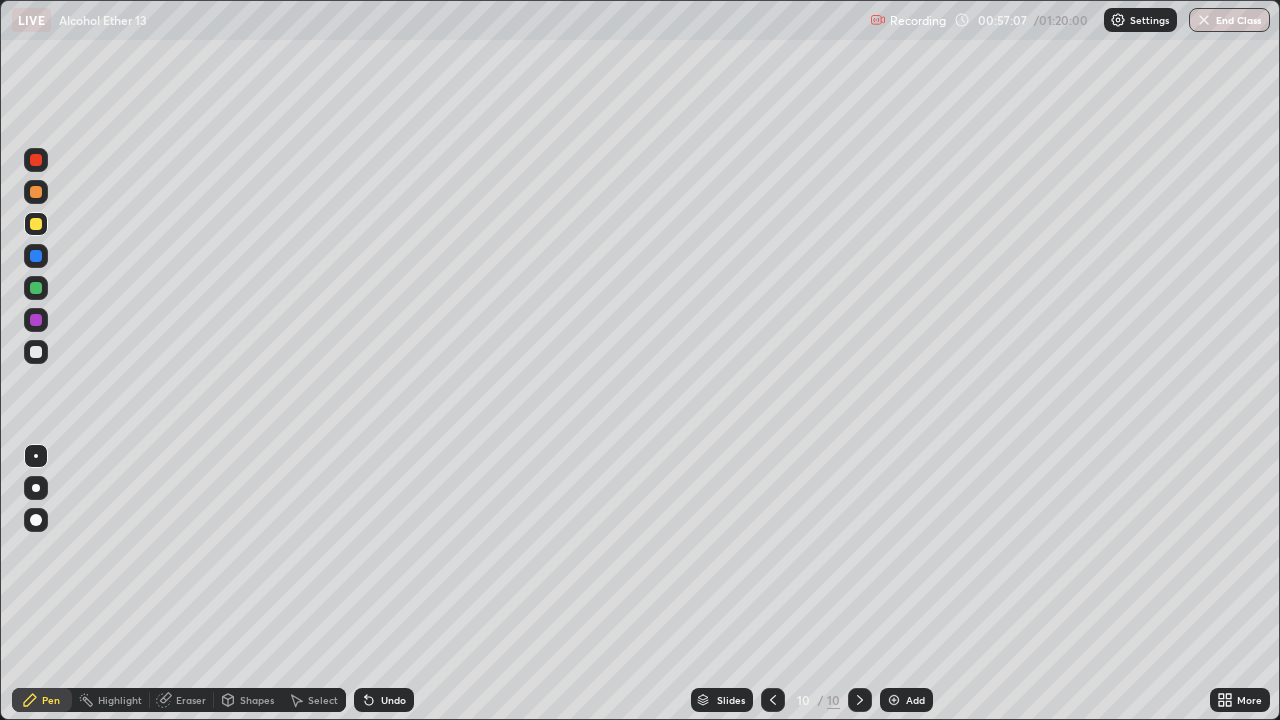 click on "Undo" at bounding box center [393, 700] 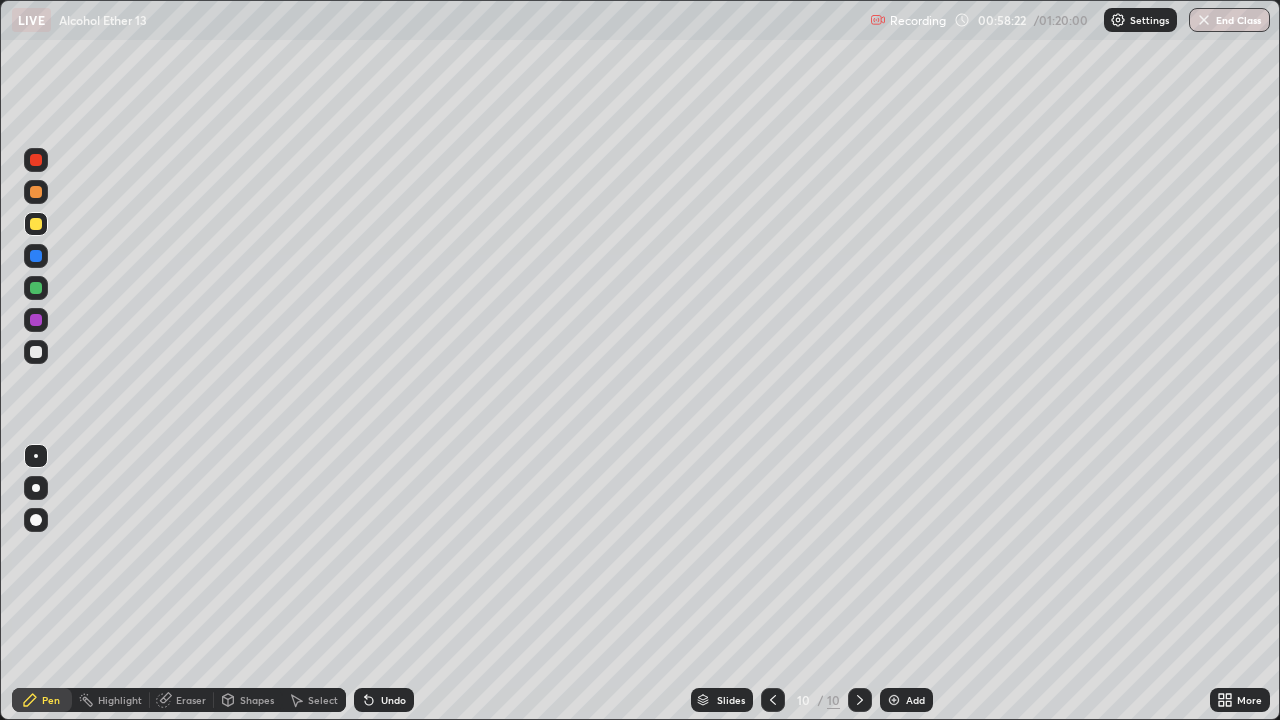 click at bounding box center [36, 352] 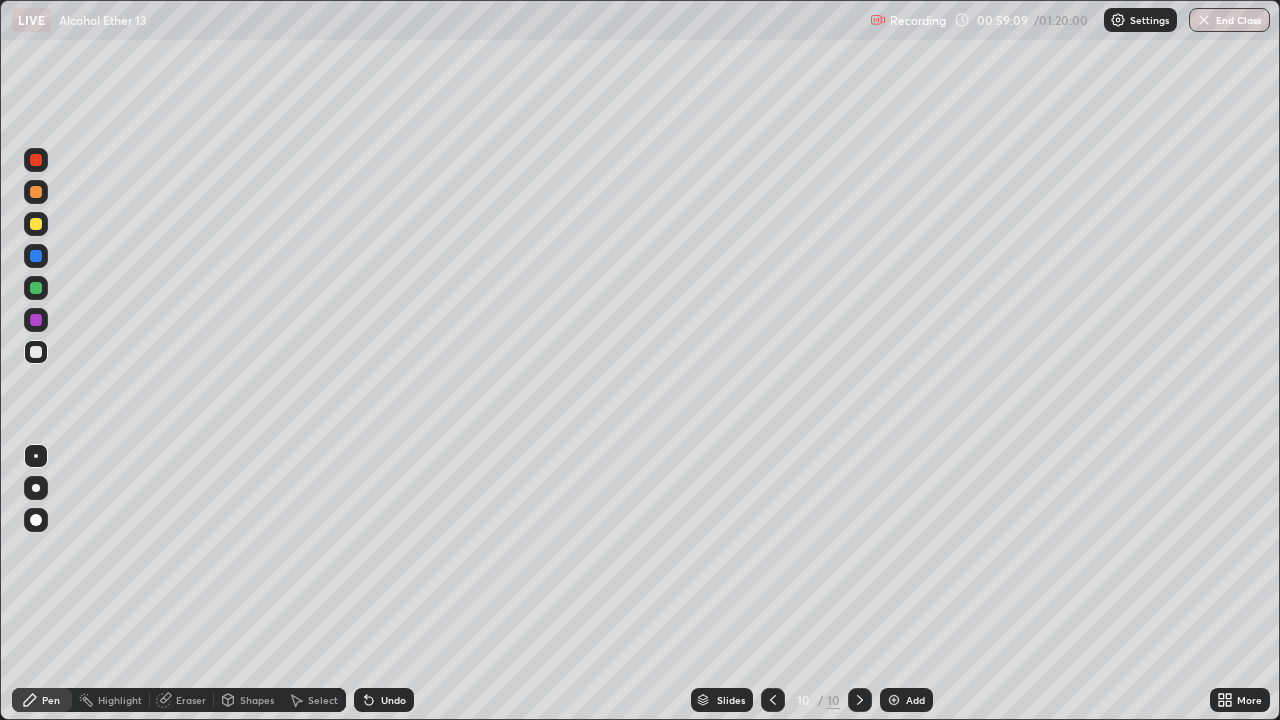 click at bounding box center (36, 352) 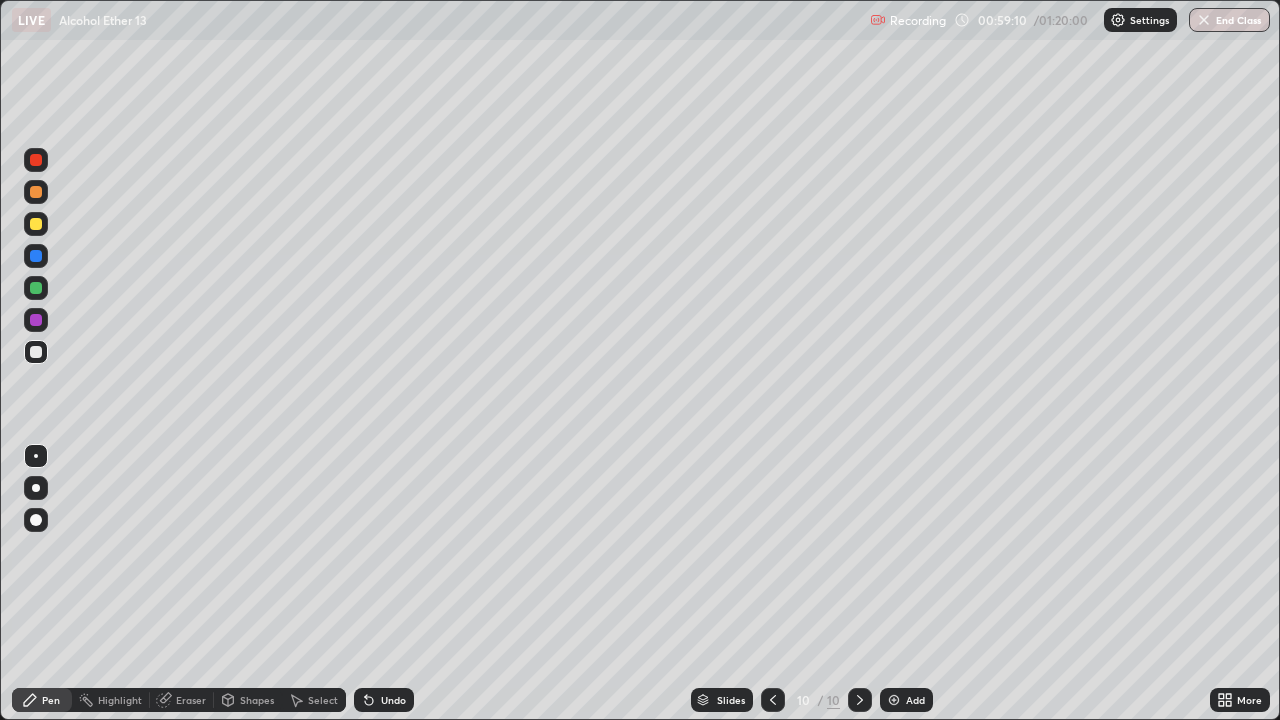 click at bounding box center (894, 700) 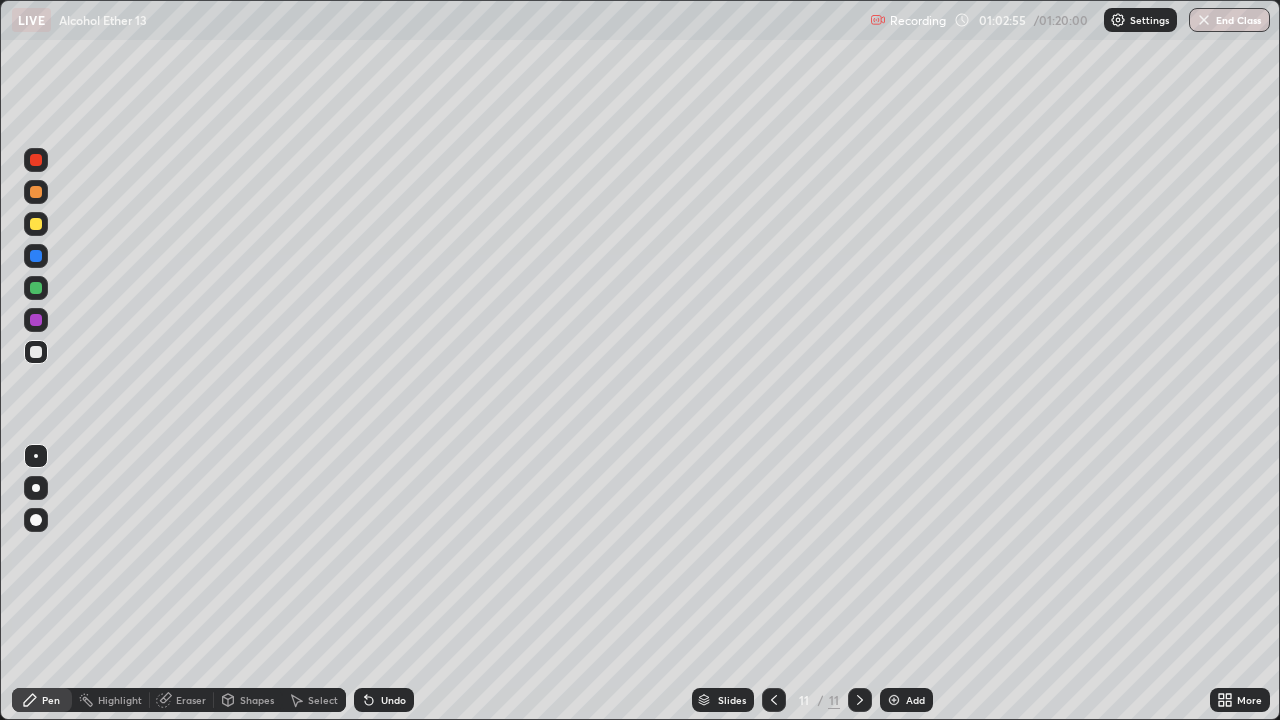 click on "Undo" at bounding box center [393, 700] 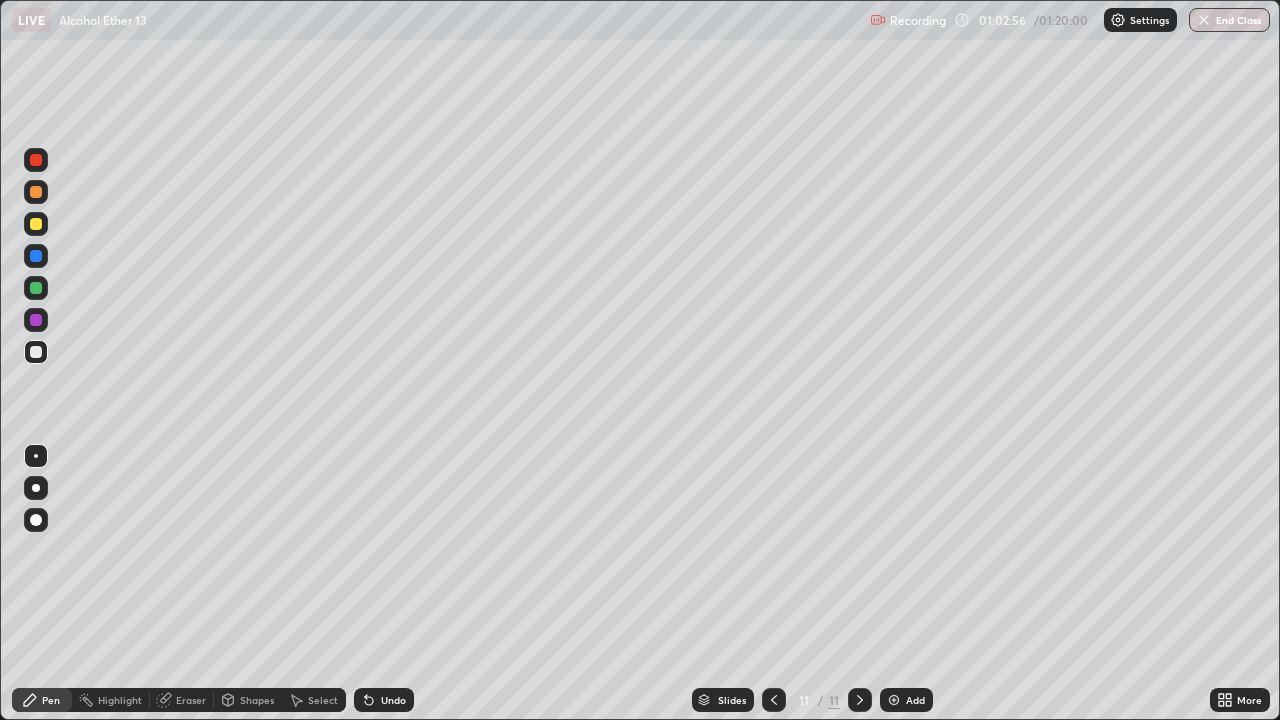 click on "Undo" at bounding box center [393, 700] 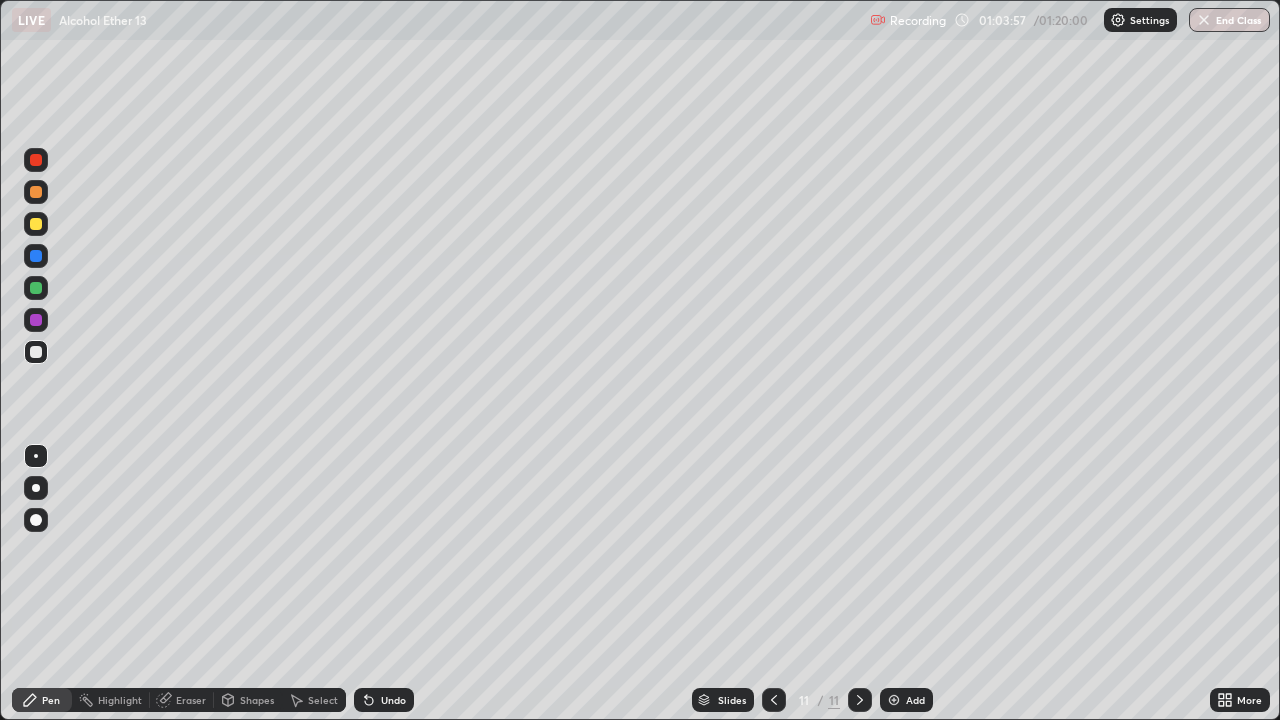 click at bounding box center (36, 224) 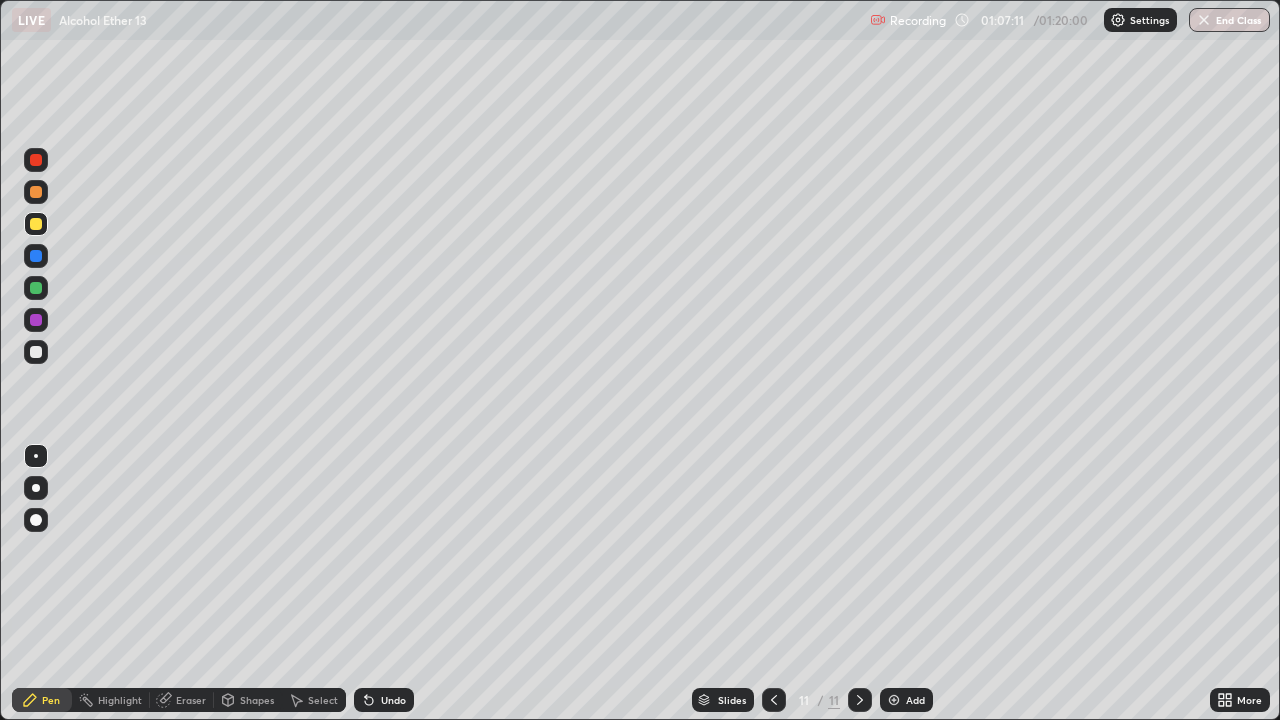 click on "Eraser" at bounding box center (191, 700) 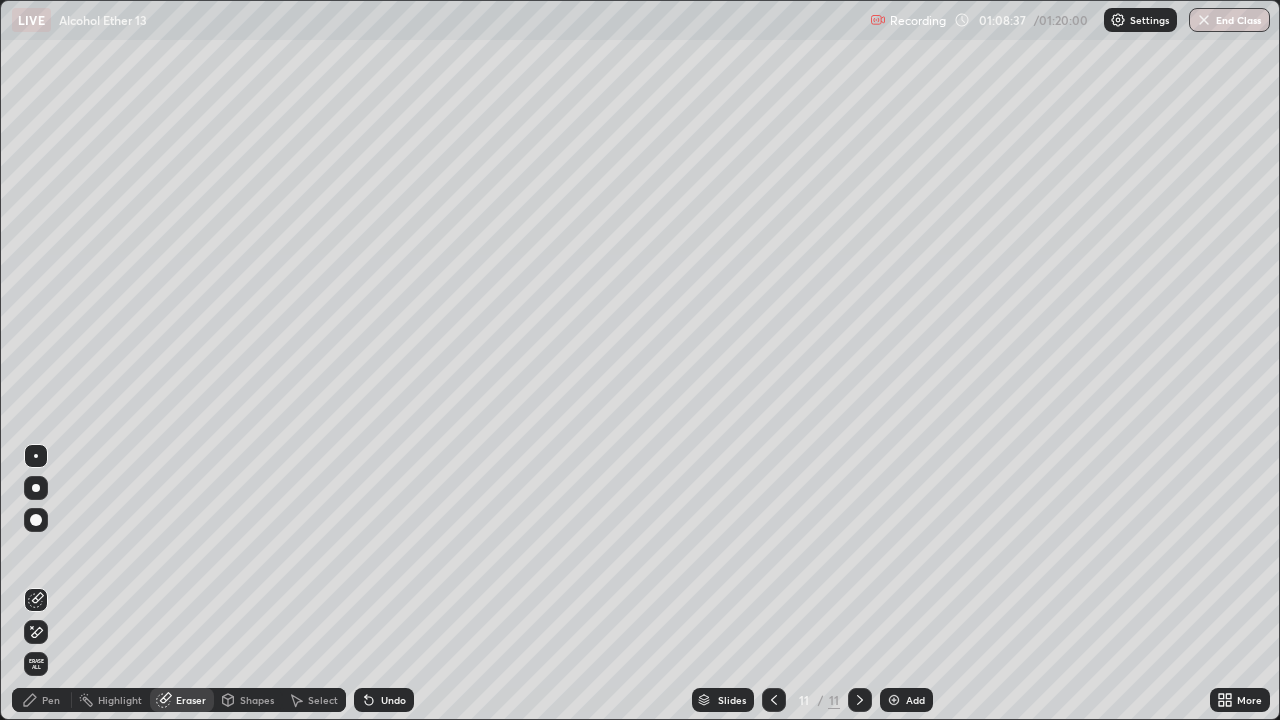 click on "Pen" at bounding box center (51, 700) 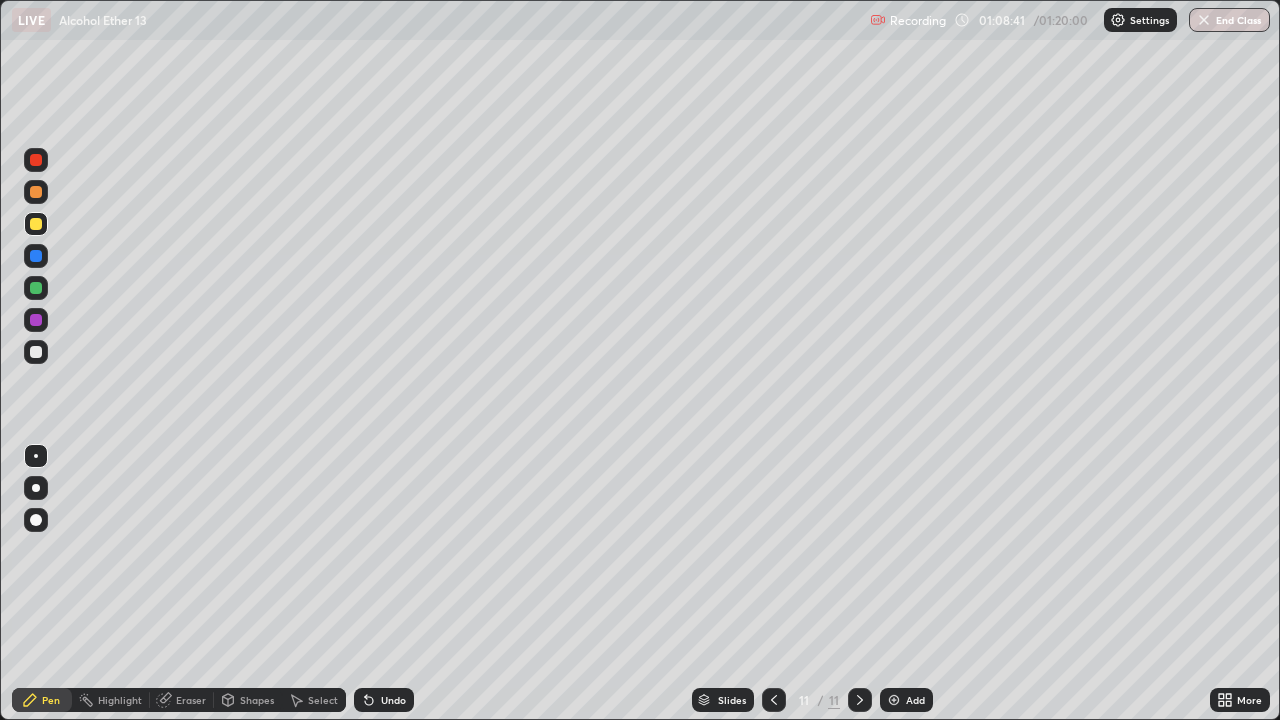 click at bounding box center (894, 700) 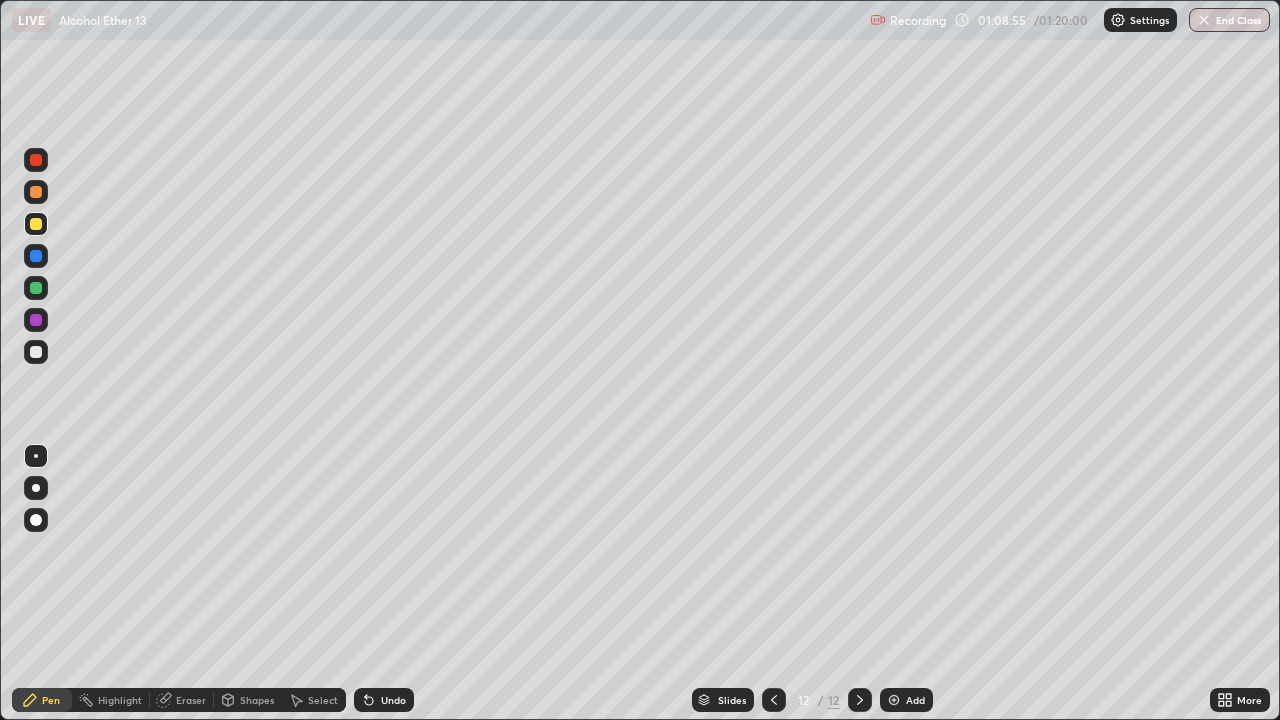 click on "Undo" at bounding box center [393, 700] 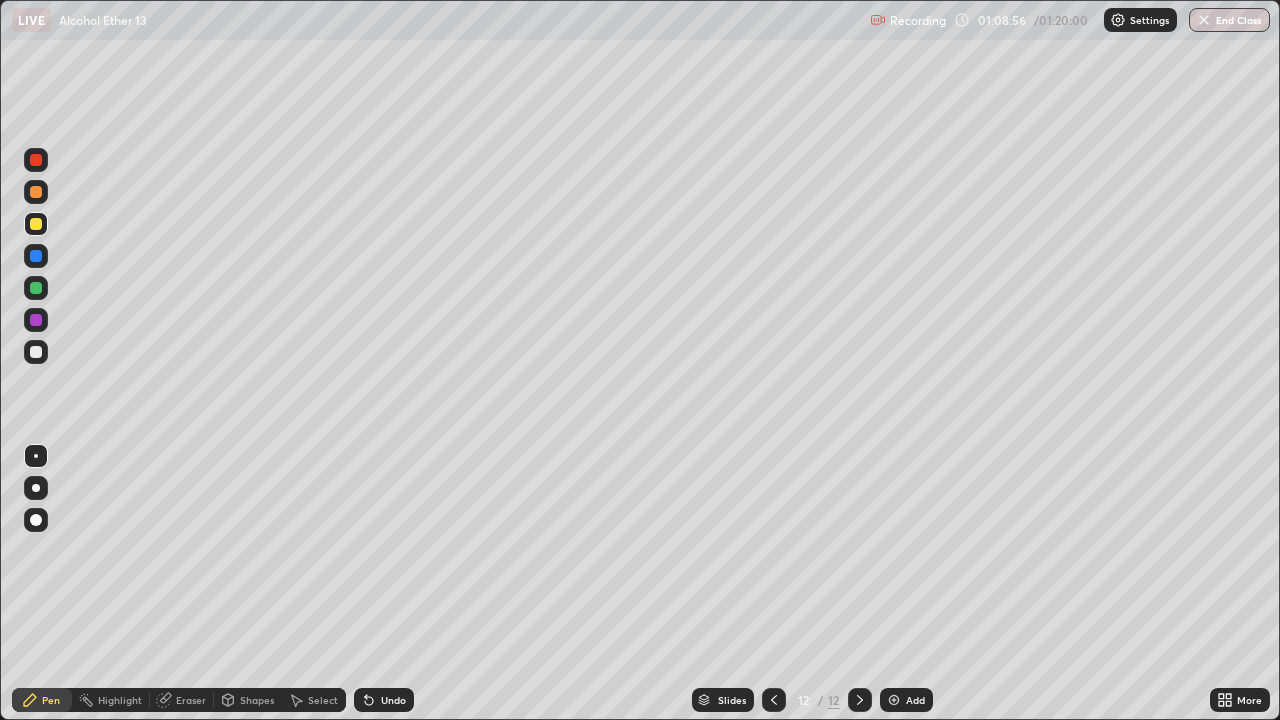 click on "Undo" at bounding box center (384, 700) 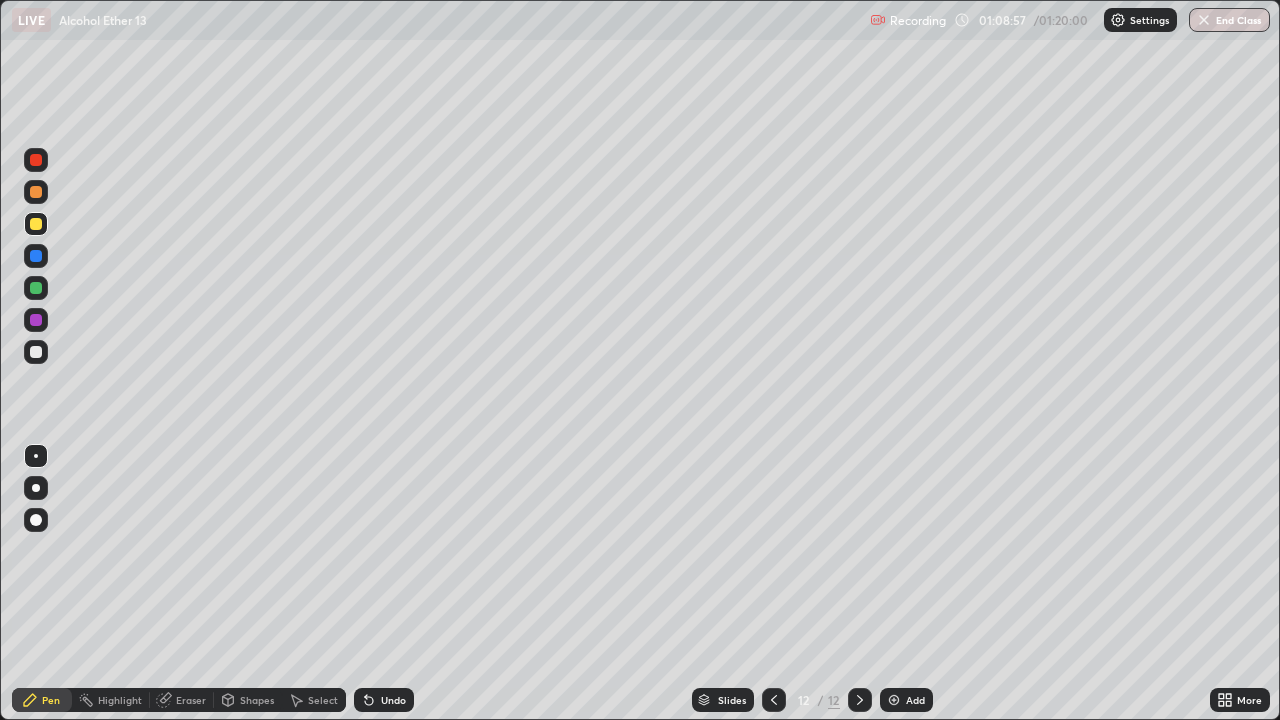 click on "Undo" at bounding box center [384, 700] 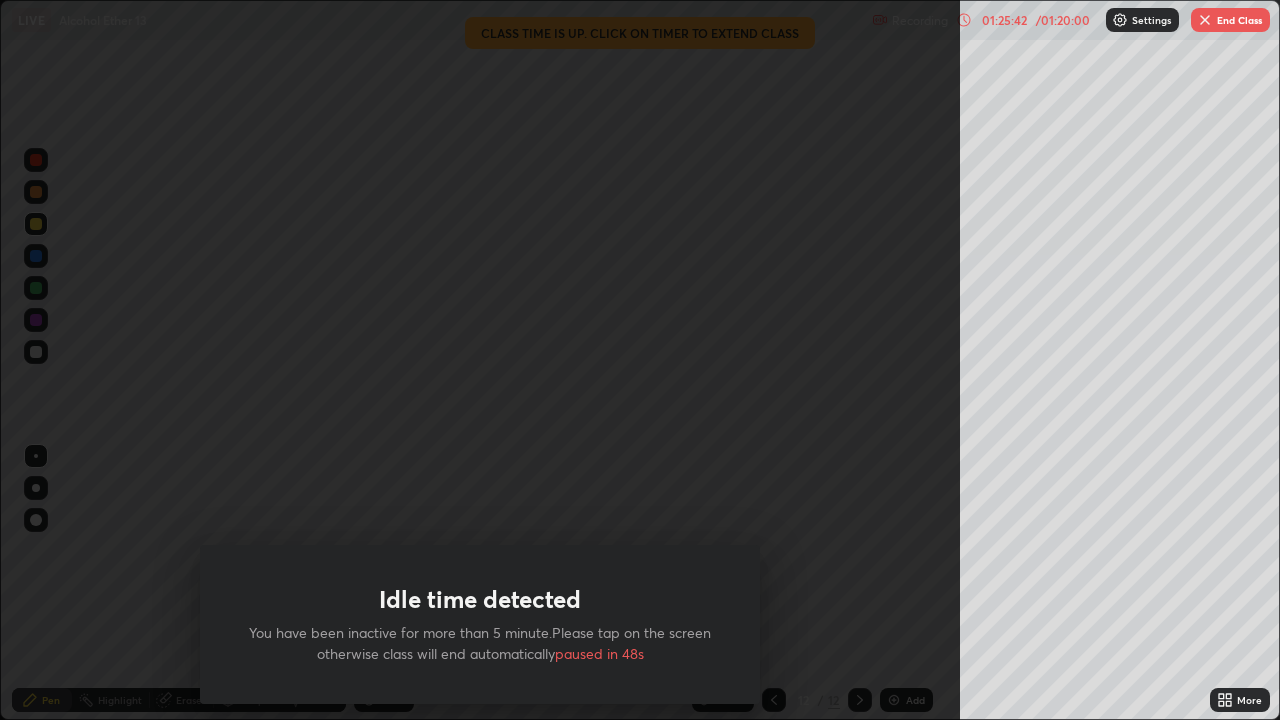 click on "End Class" at bounding box center [1230, 20] 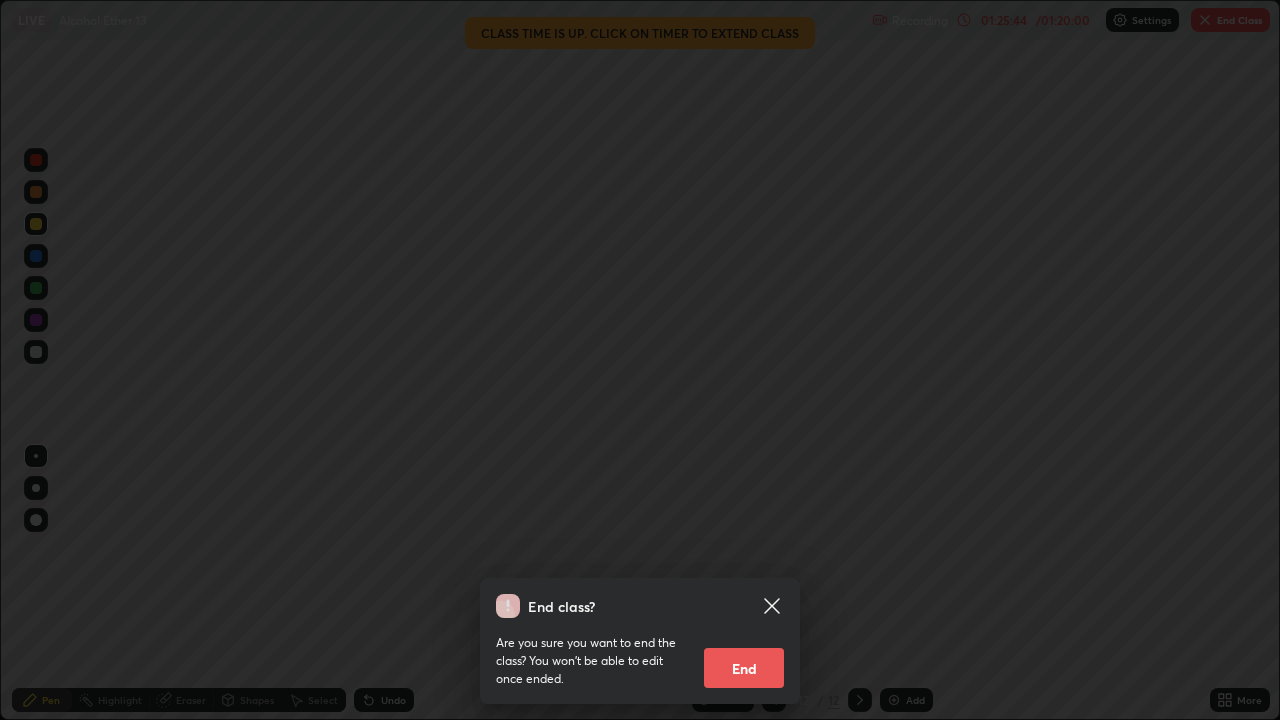 click on "End" at bounding box center [744, 668] 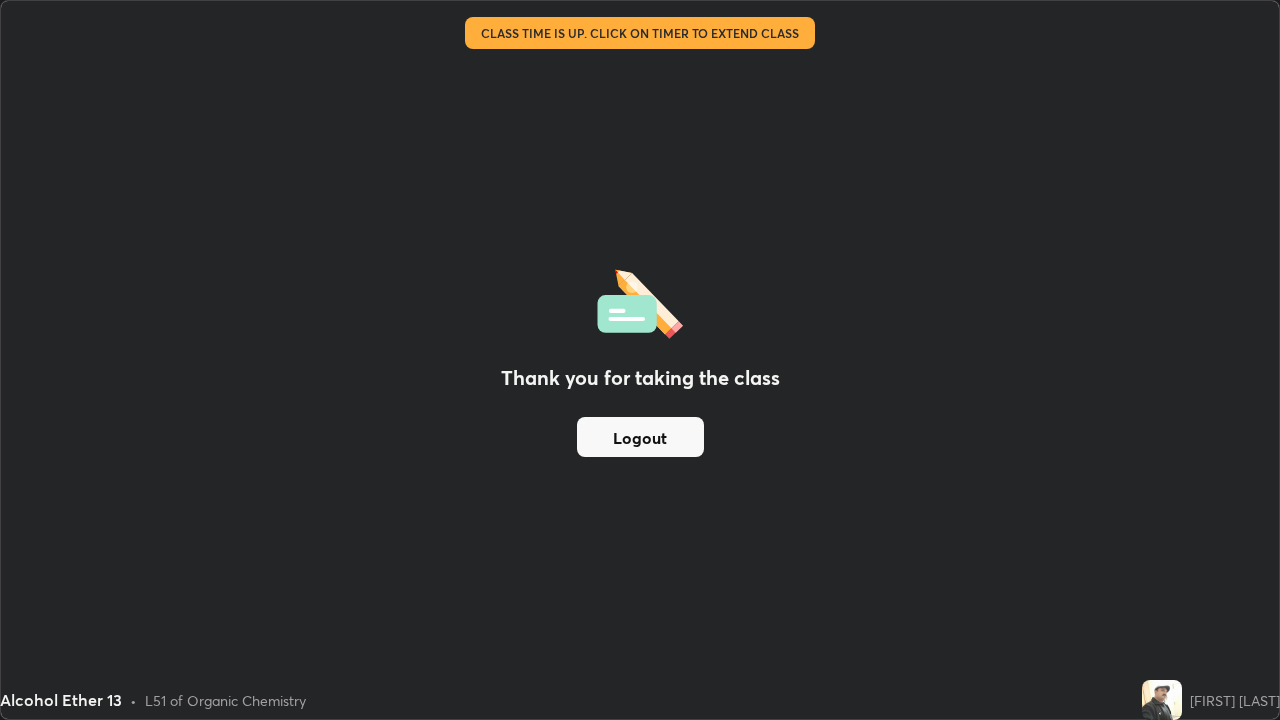 click on "Logout" at bounding box center [640, 437] 